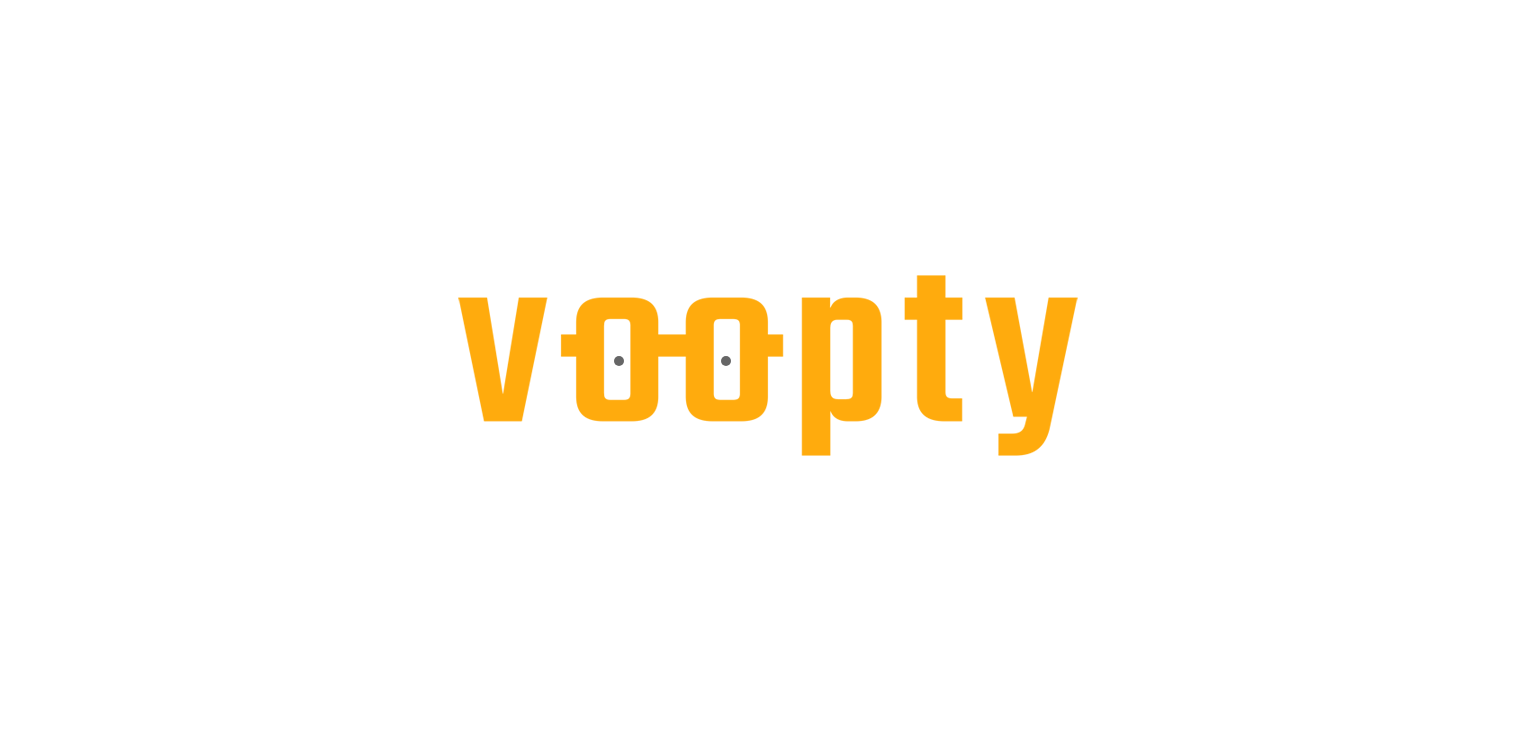 scroll, scrollTop: 0, scrollLeft: 0, axis: both 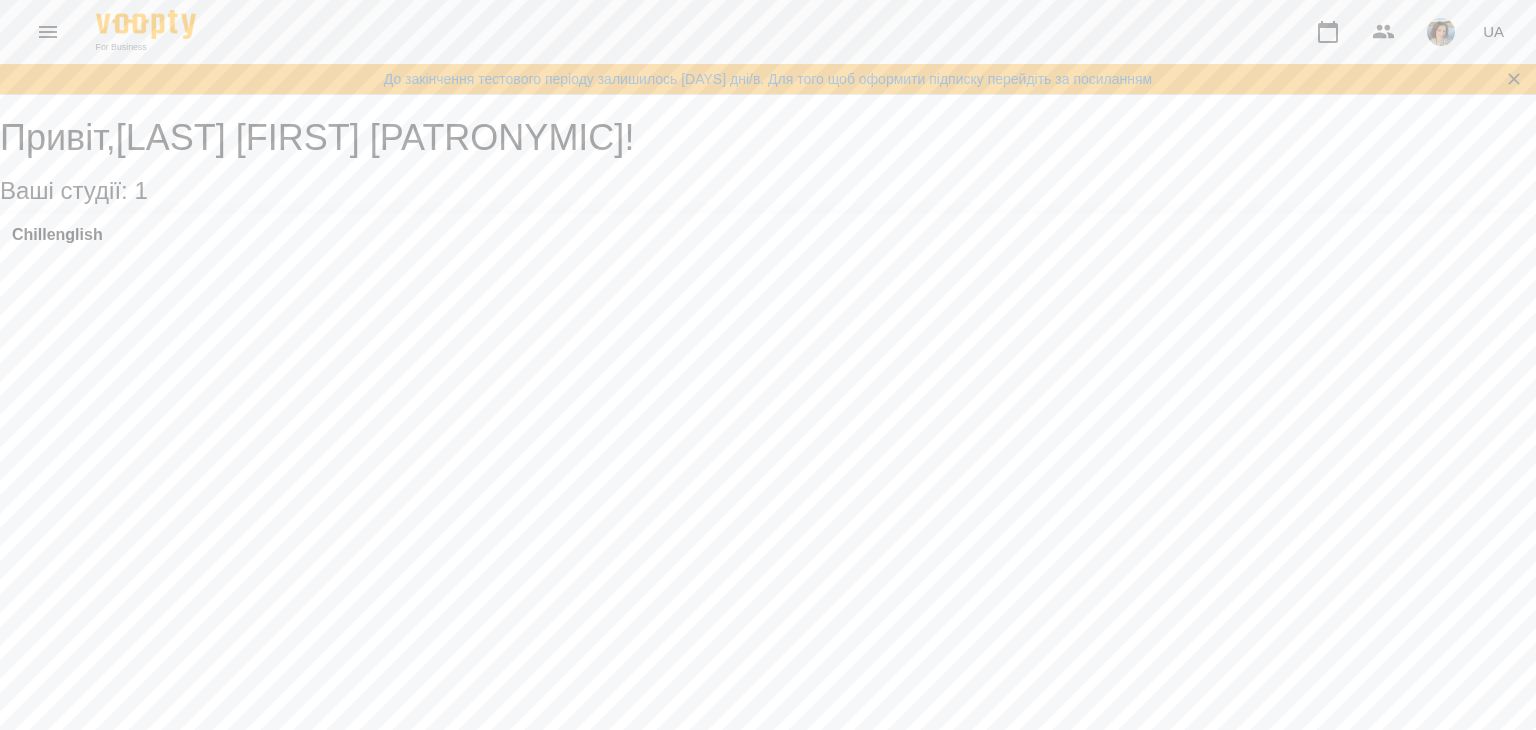 click 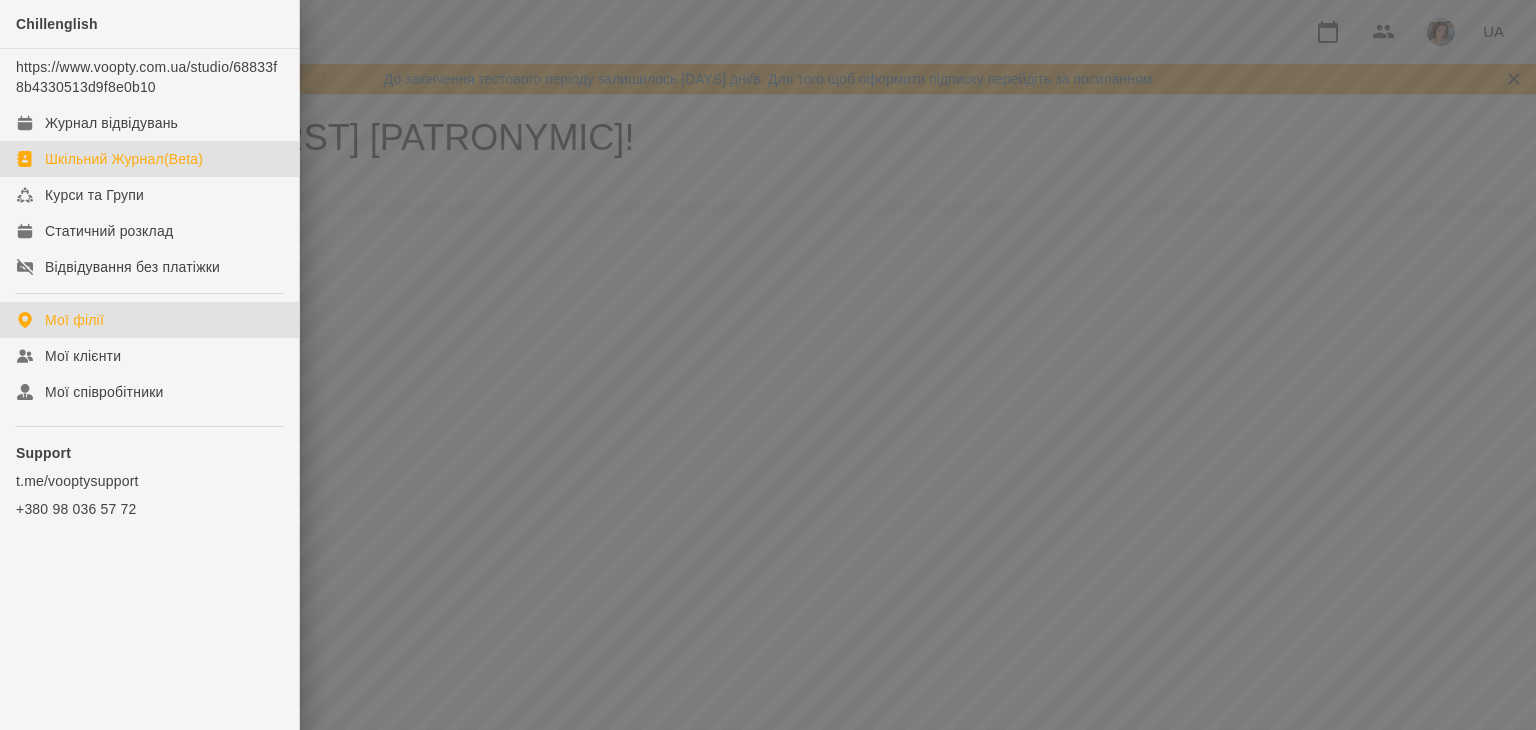 click on "Шкільний Журнал(Beta)" at bounding box center (149, 159) 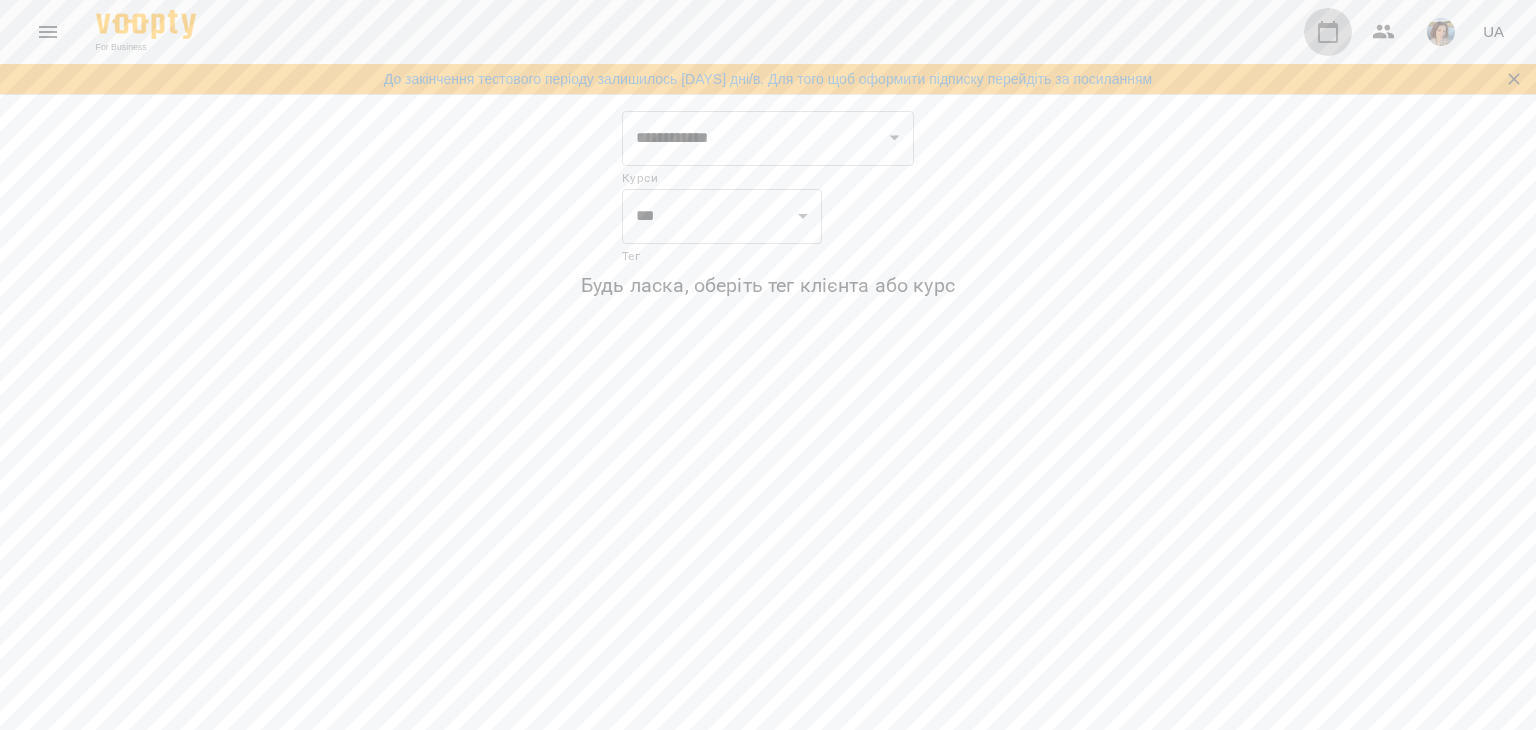 click at bounding box center [1328, 32] 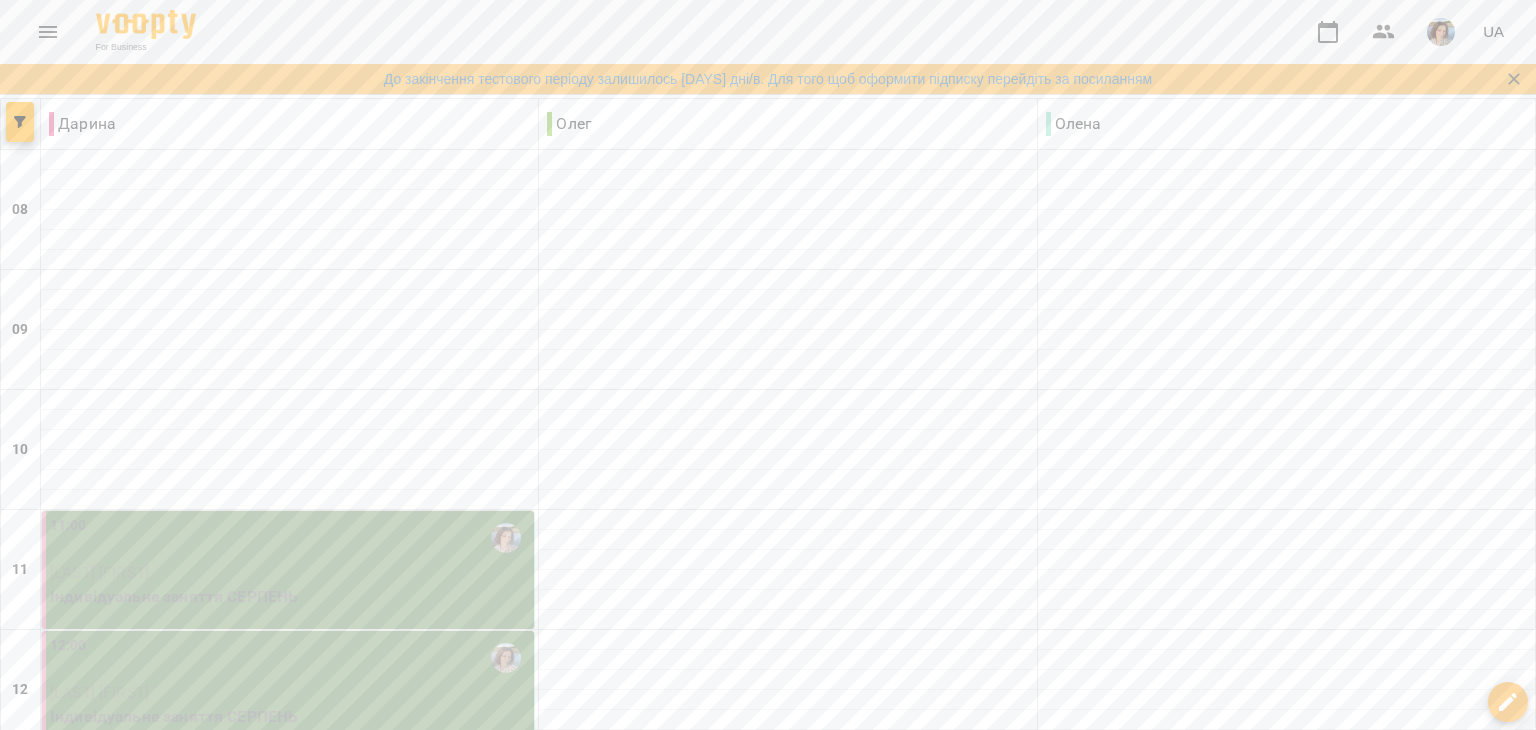 scroll, scrollTop: 300, scrollLeft: 0, axis: vertical 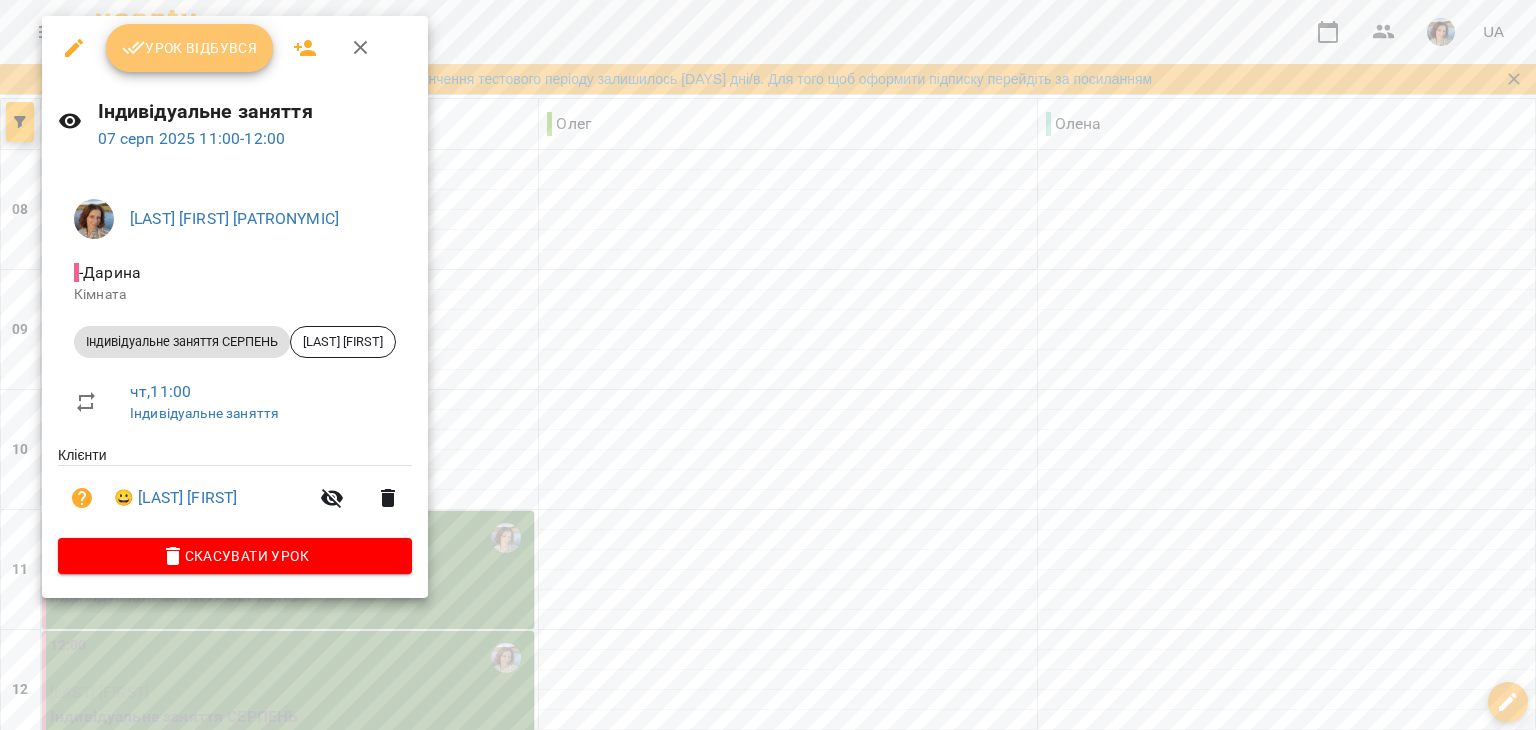click on "Урок відбувся" at bounding box center (190, 48) 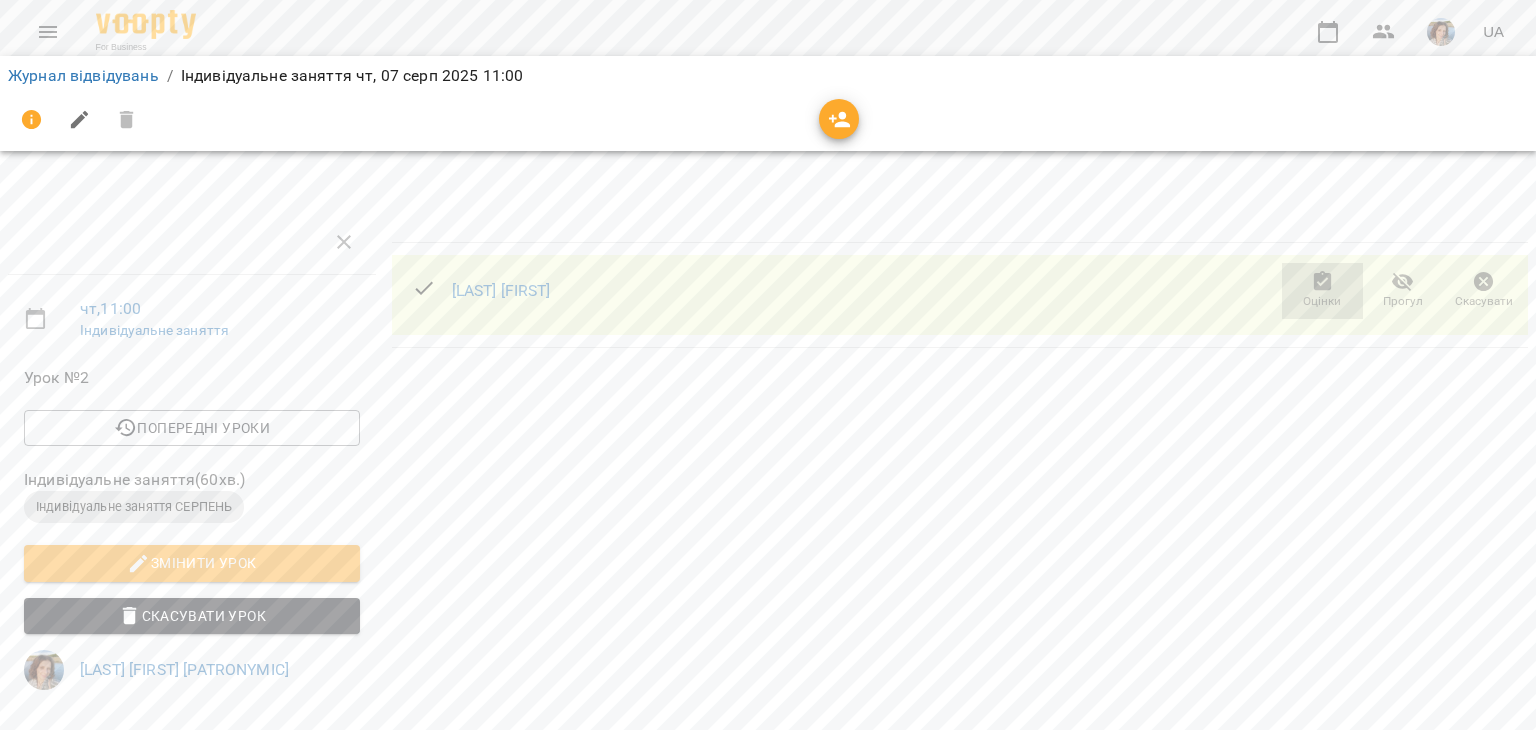 click 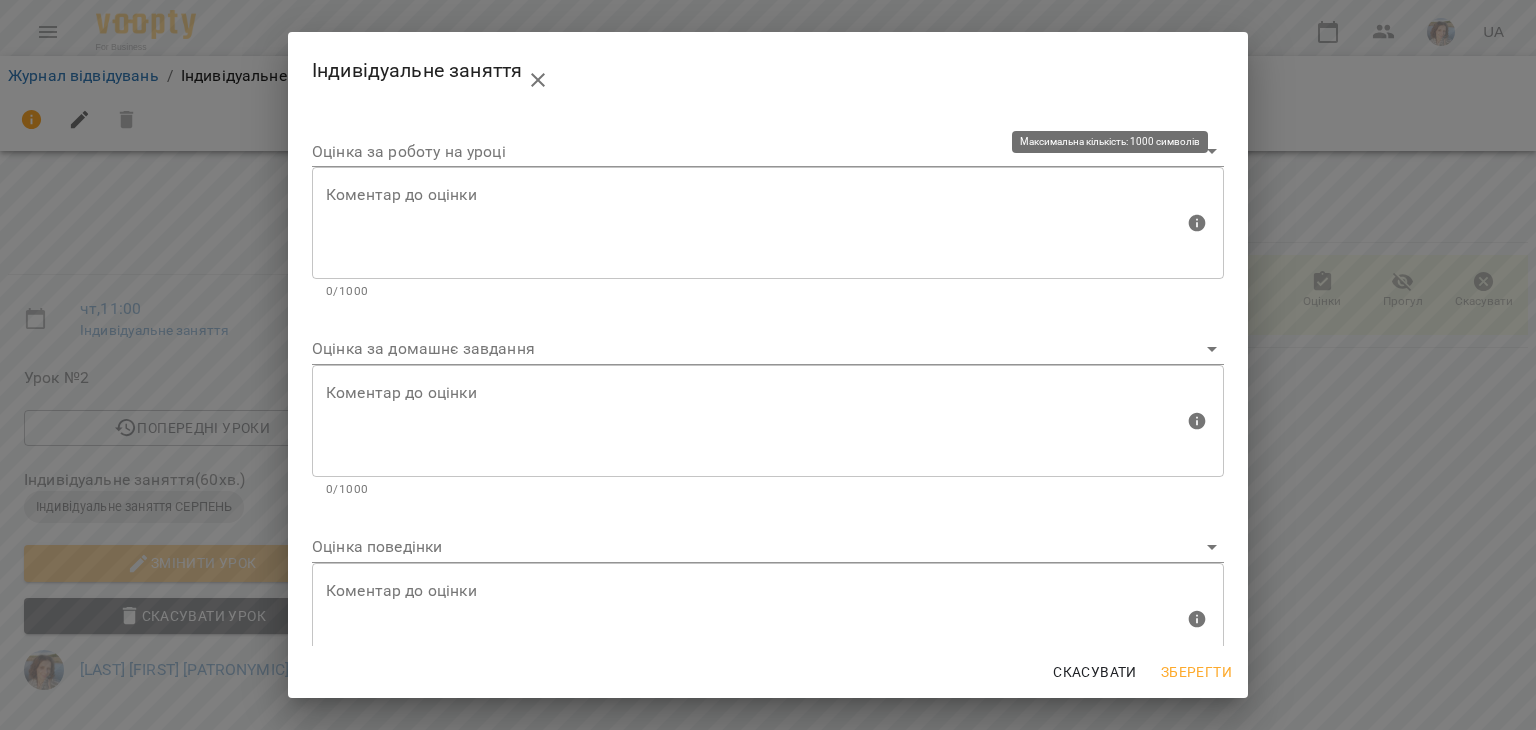 click at bounding box center (755, 223) 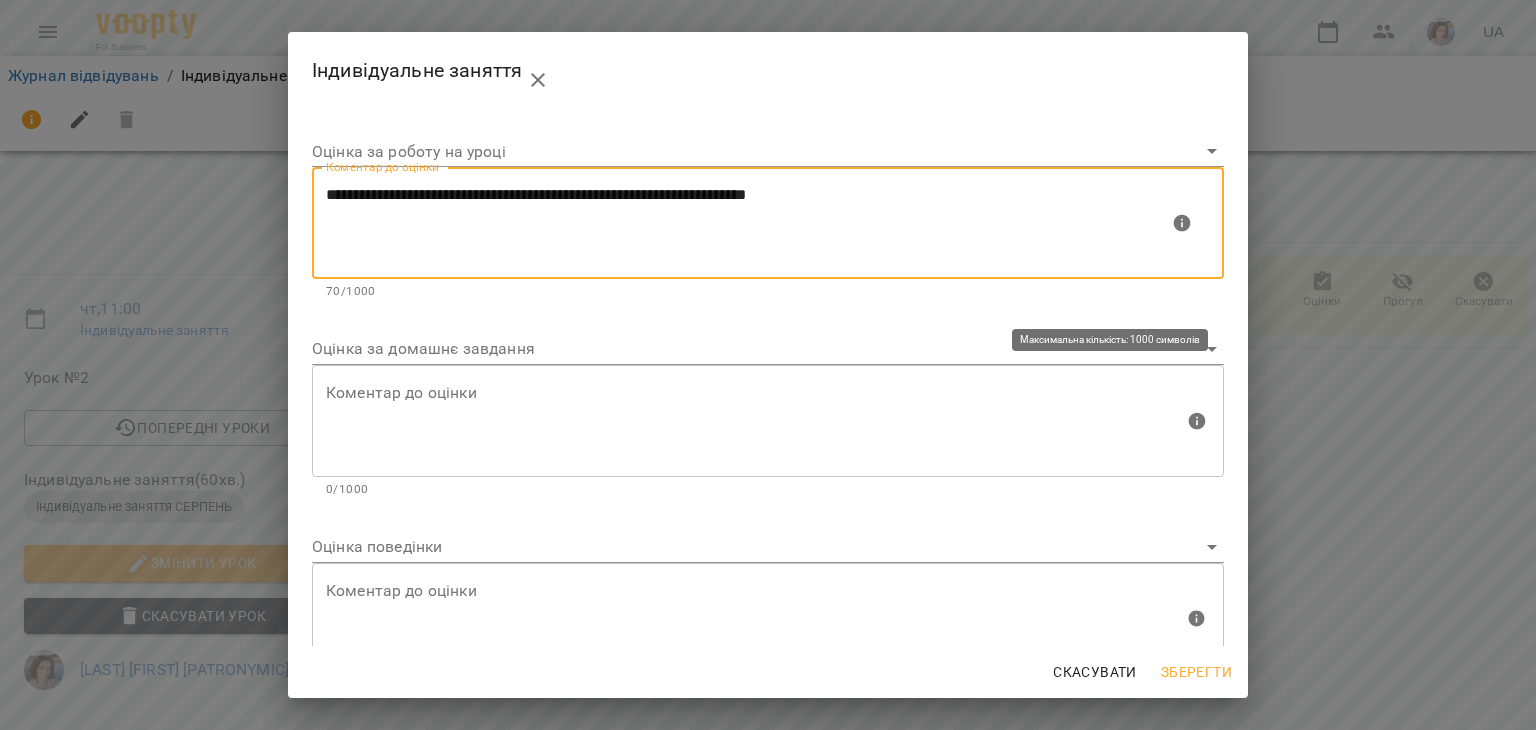 type on "**********" 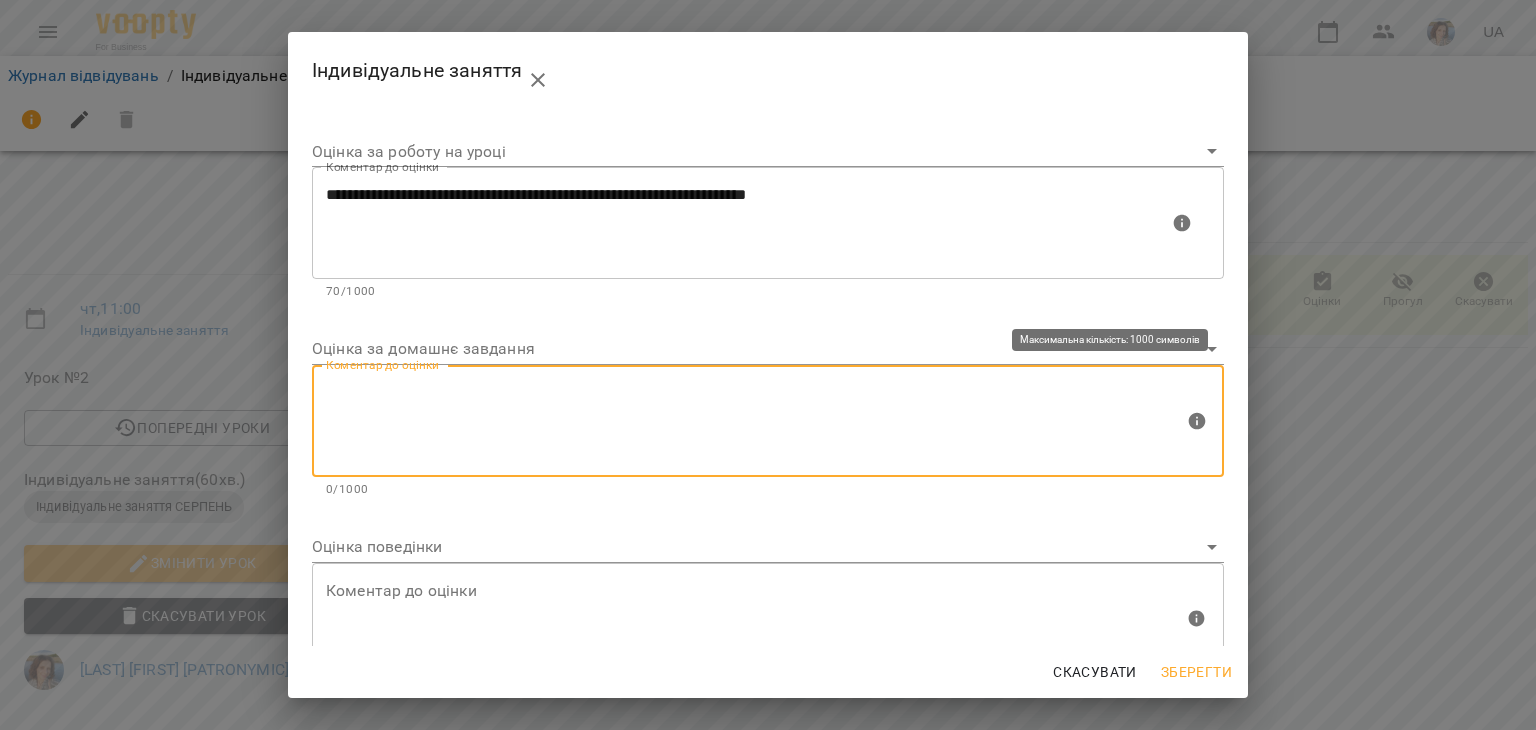 click at bounding box center (755, 421) 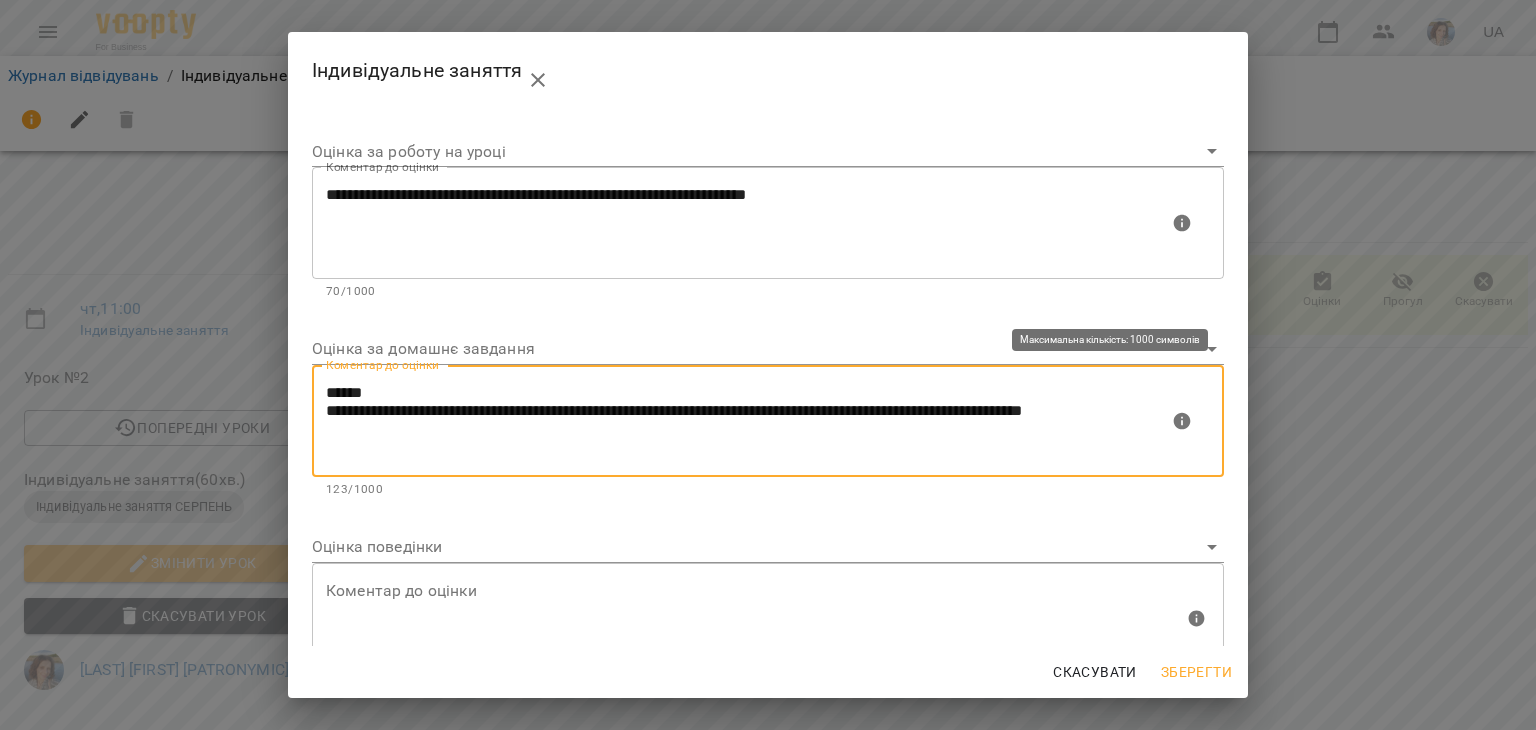 drag, startPoint x: 348, startPoint y: 389, endPoint x: 336, endPoint y: 385, distance: 12.649111 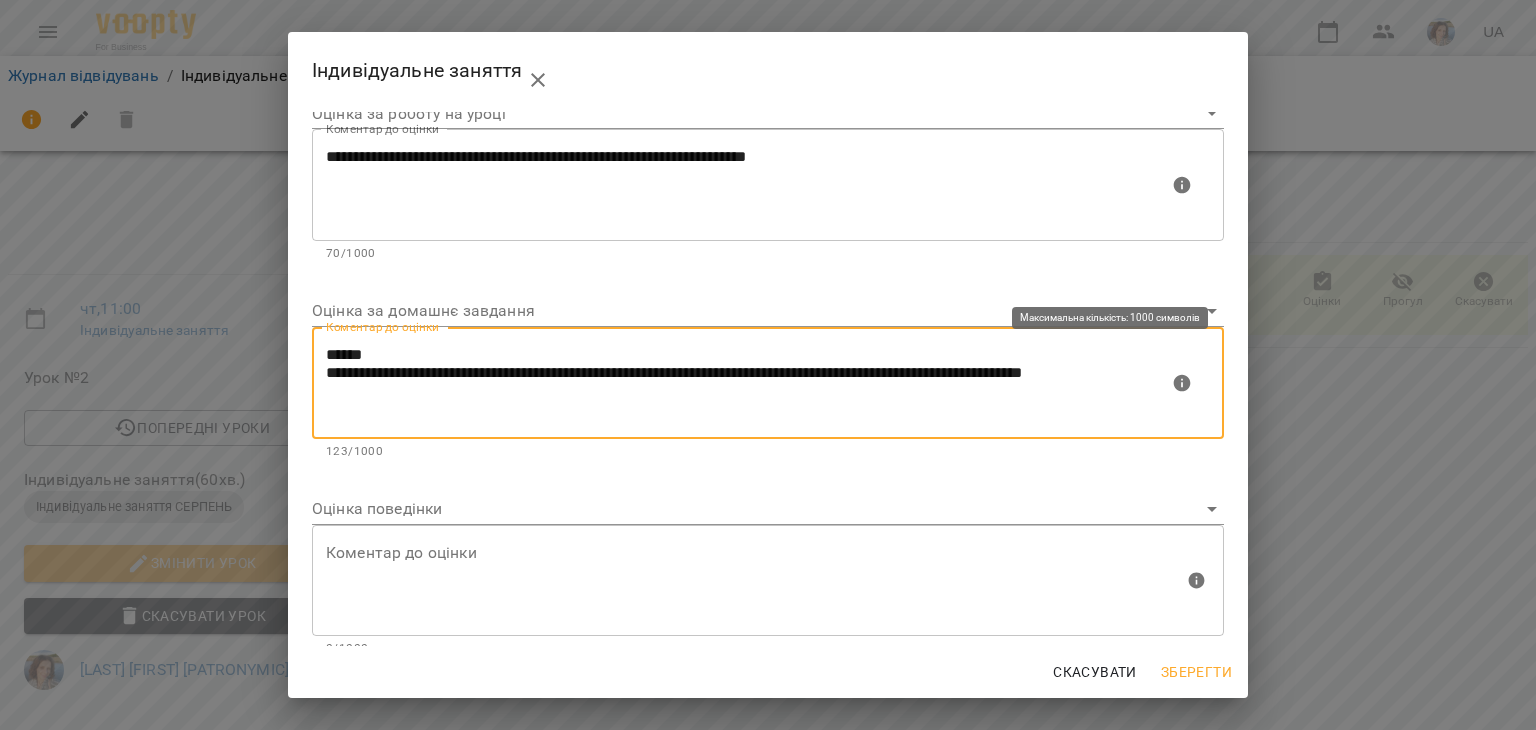 scroll, scrollTop: 59, scrollLeft: 0, axis: vertical 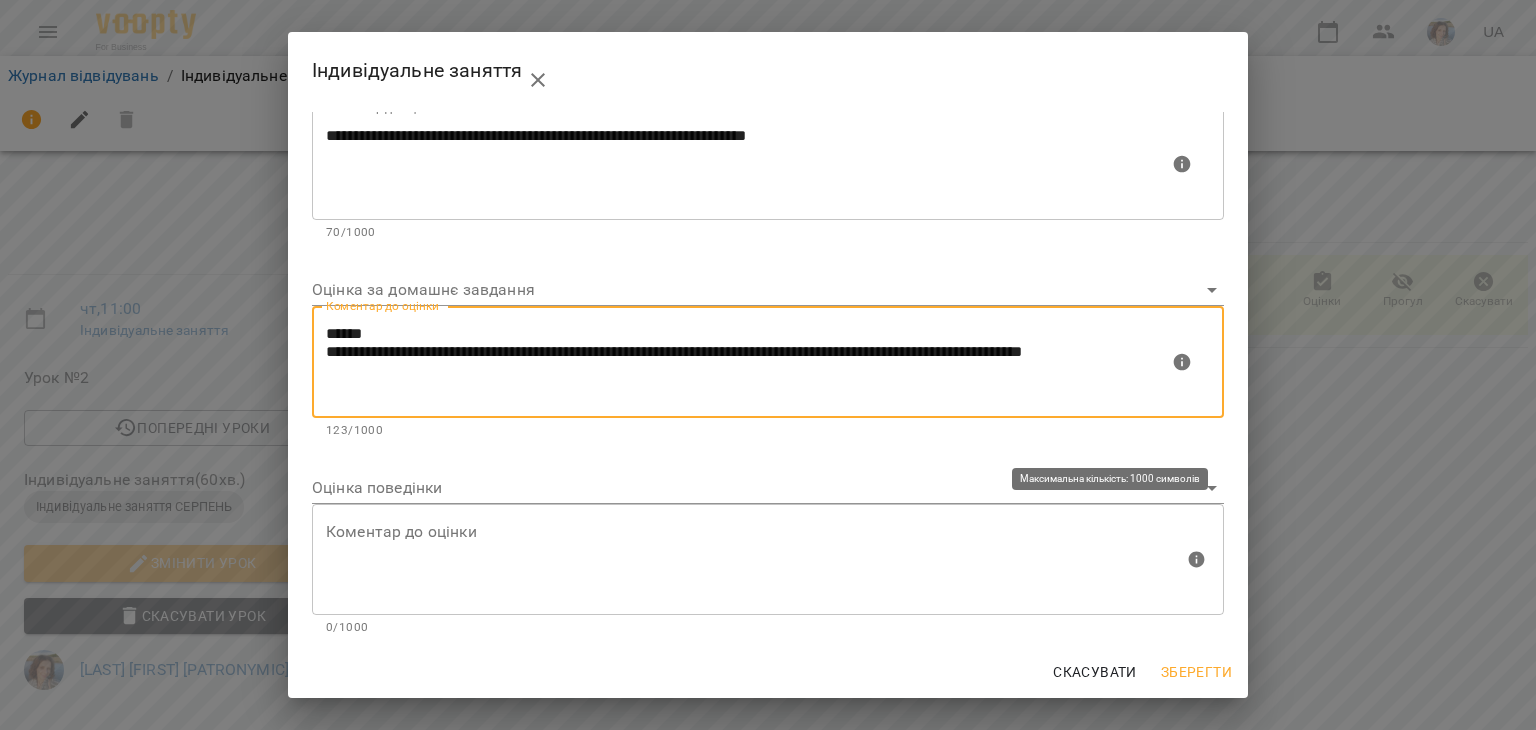 type on "**********" 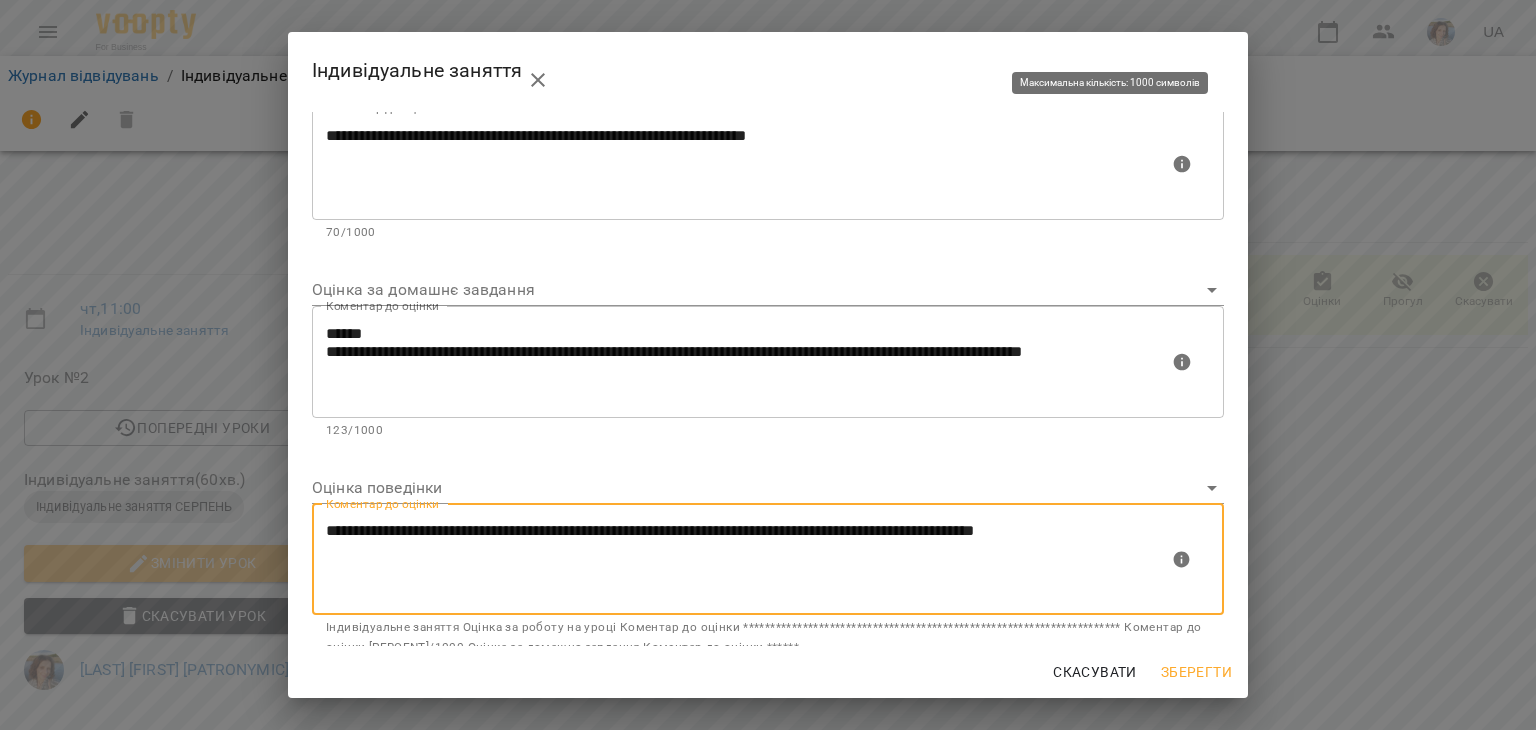 type on "**********" 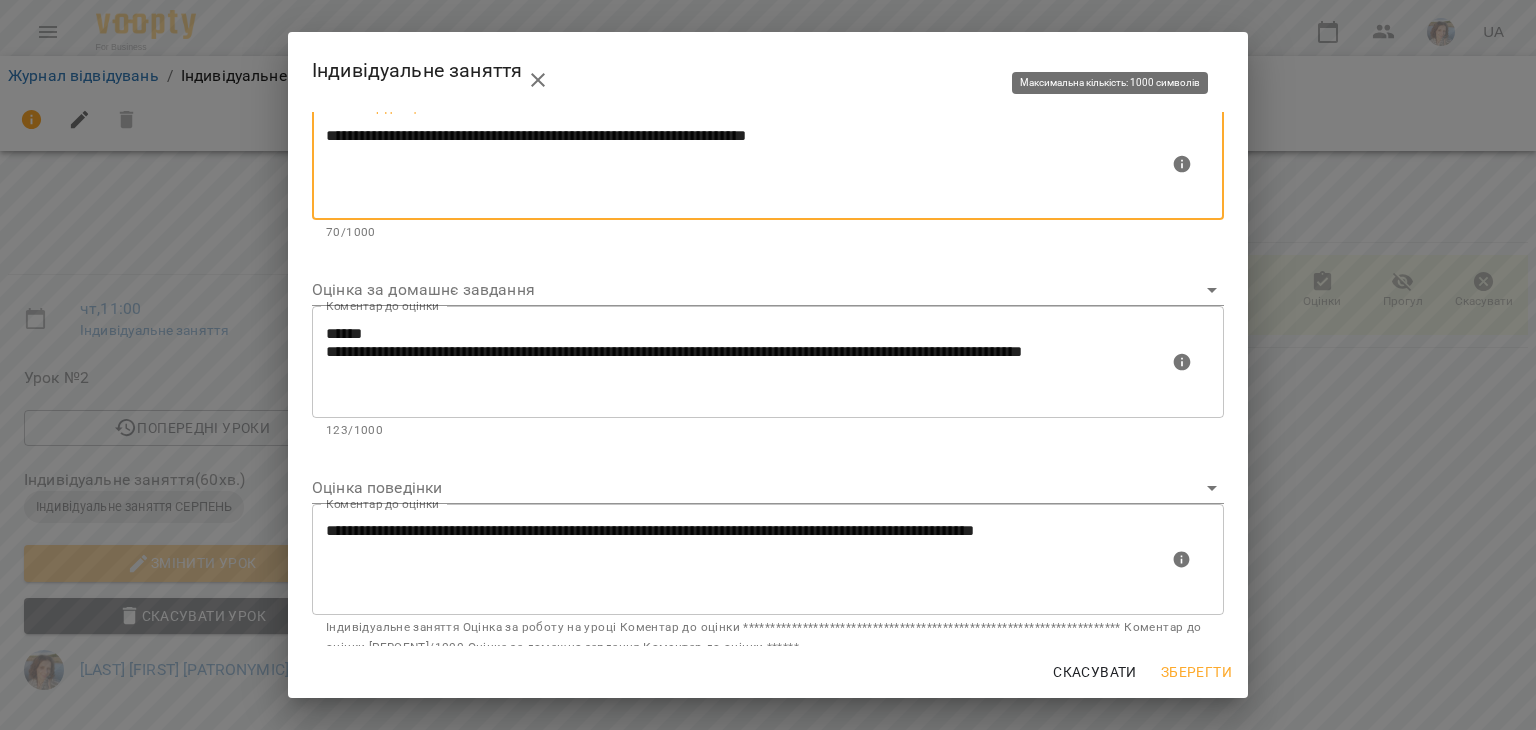 click on "**********" at bounding box center (768, 164) 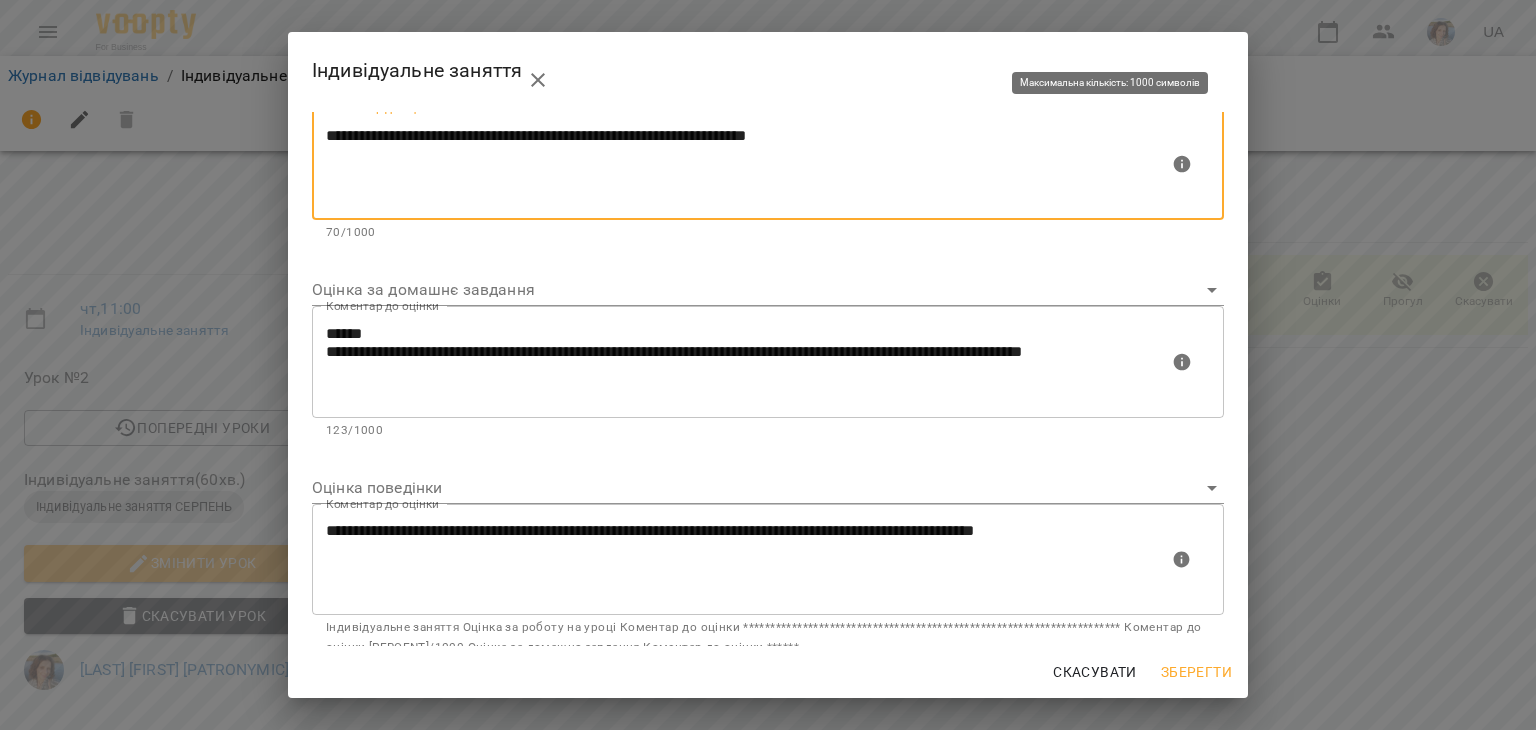 click on "**********" at bounding box center (747, 164) 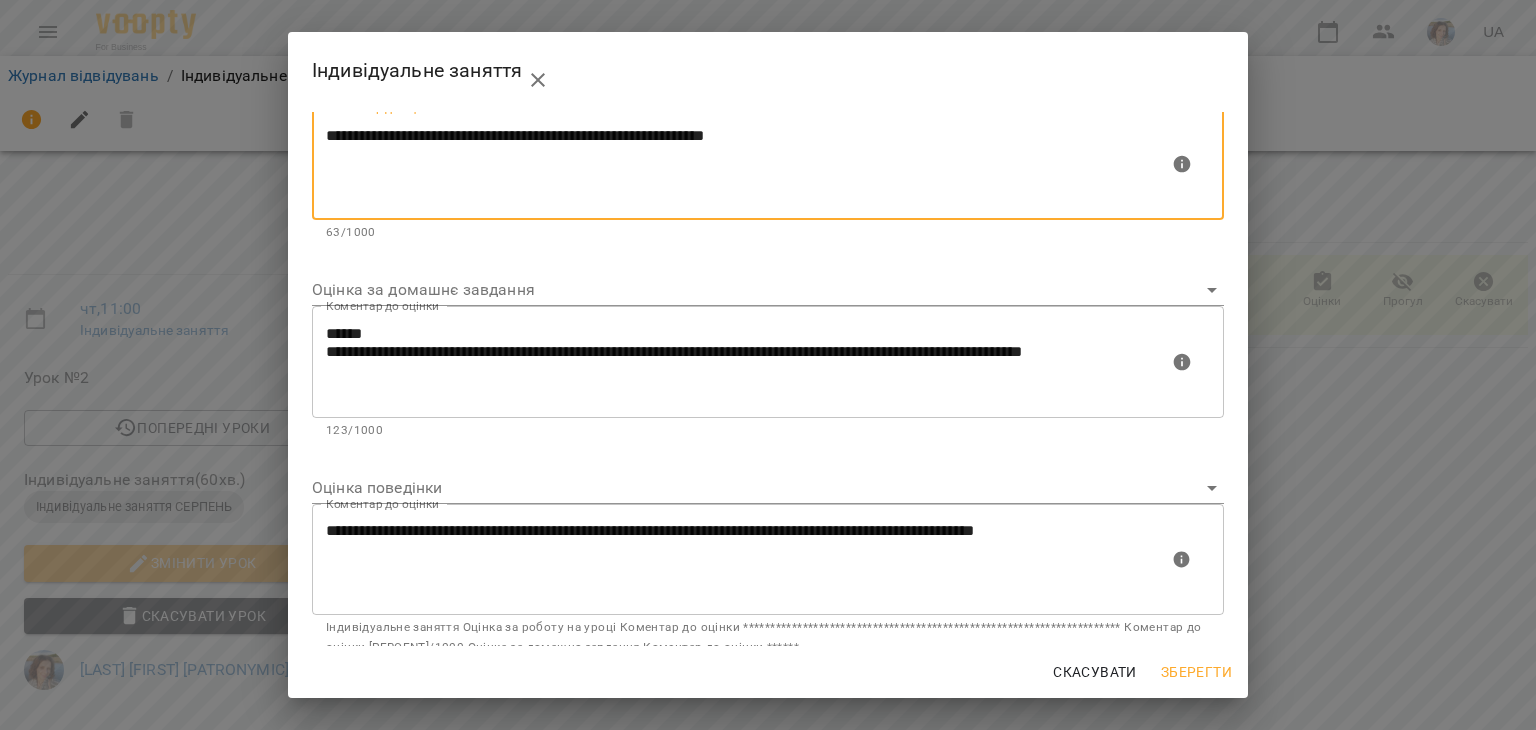 type on "**********" 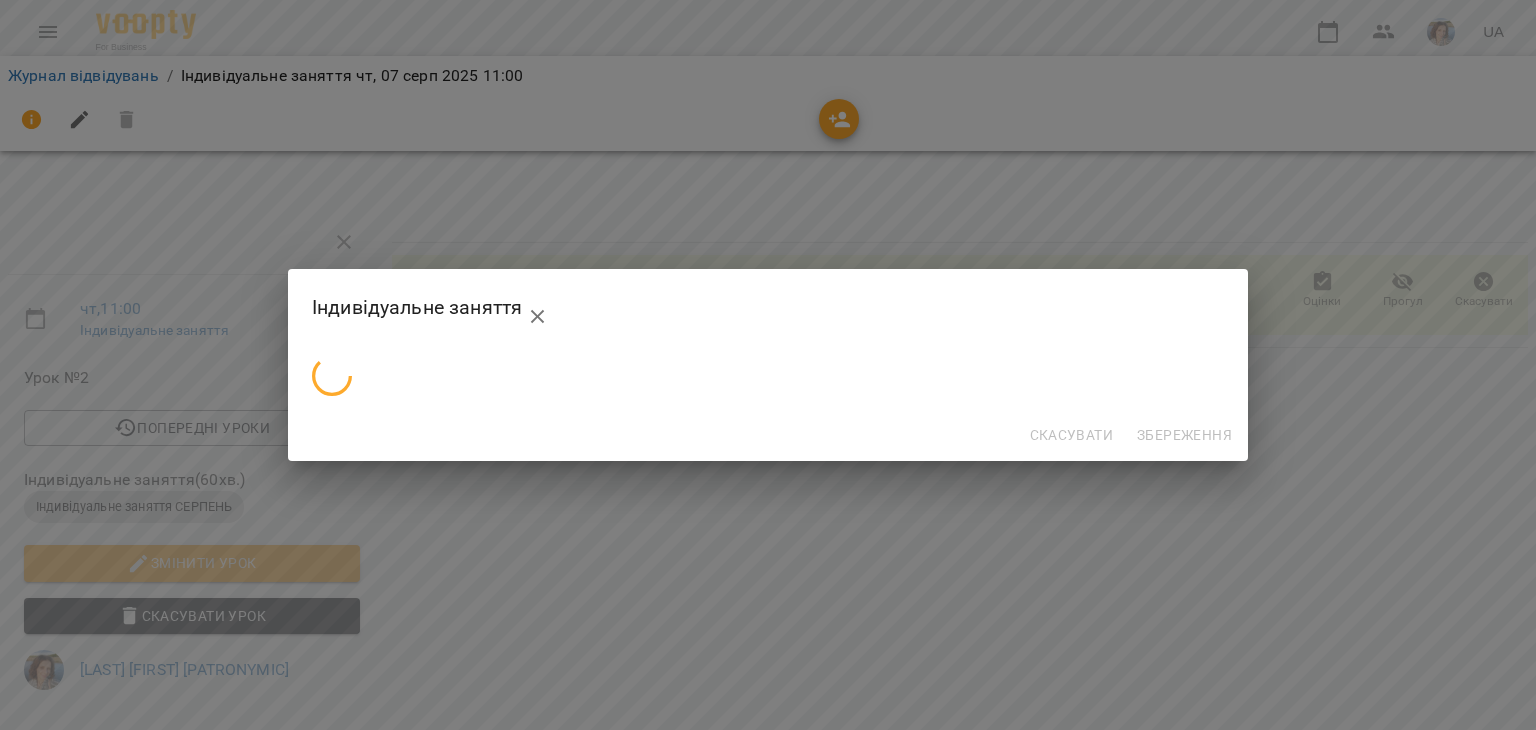 scroll, scrollTop: 0, scrollLeft: 0, axis: both 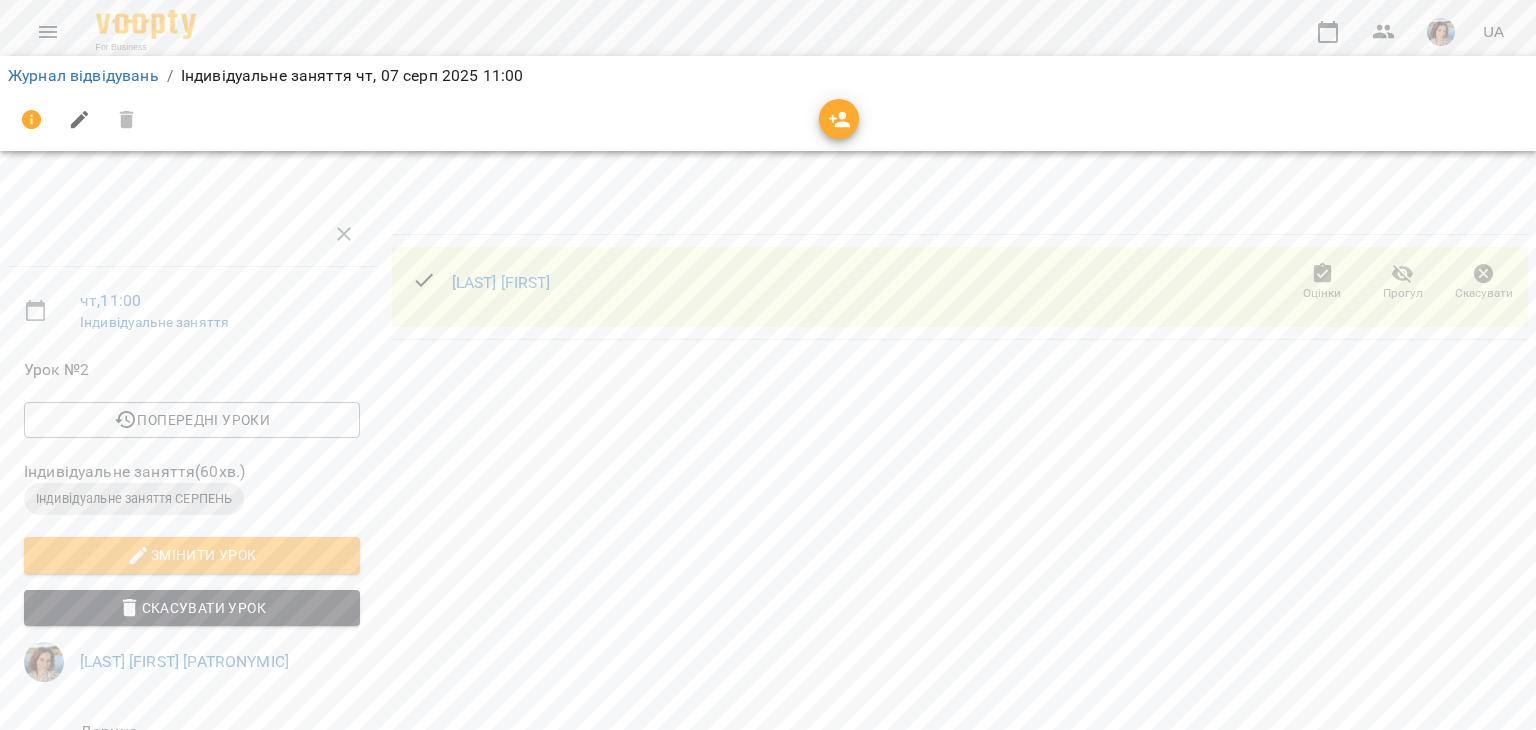 click on "[LAST] [FIRST] Оцінки Прогул Скасувати" at bounding box center (960, 601) 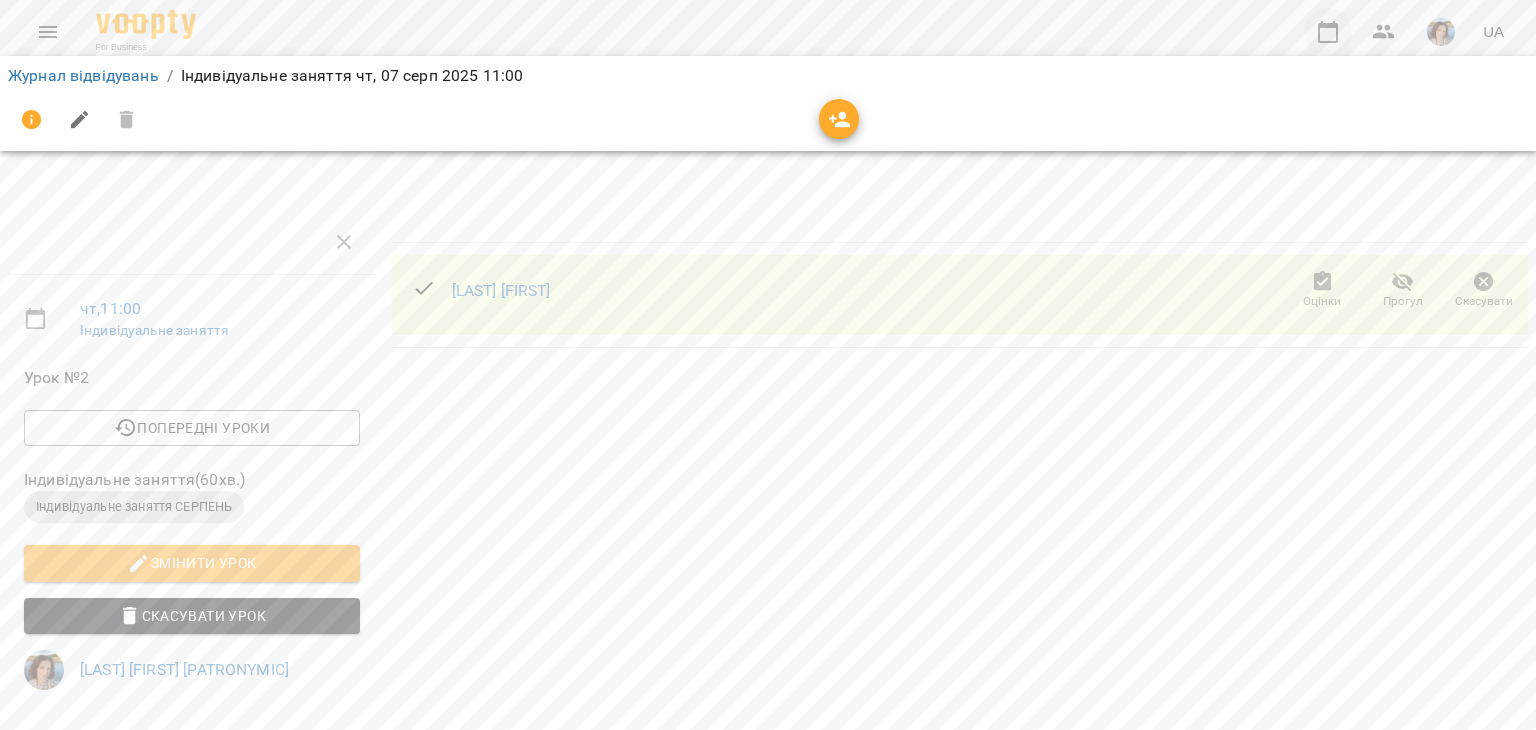 click 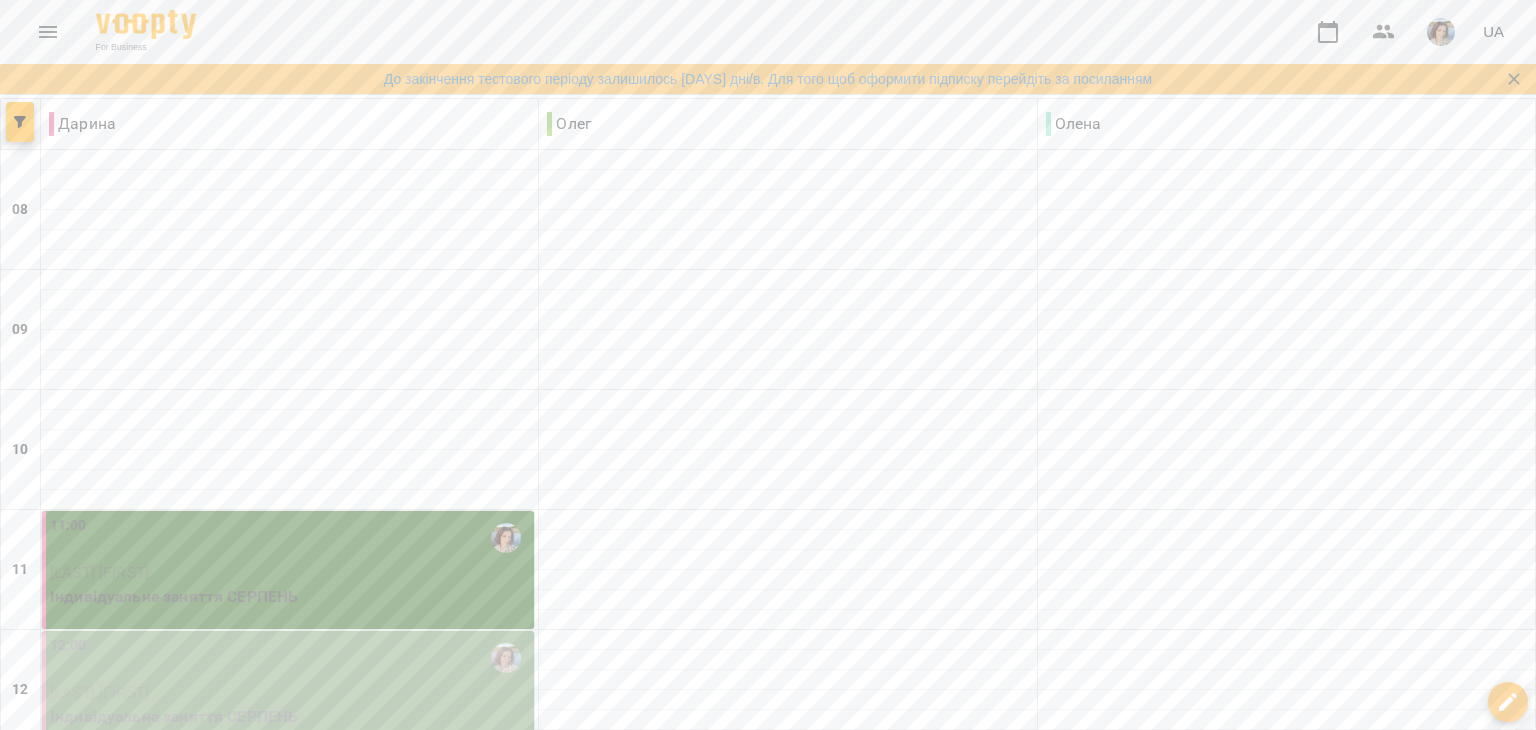 scroll, scrollTop: 300, scrollLeft: 0, axis: vertical 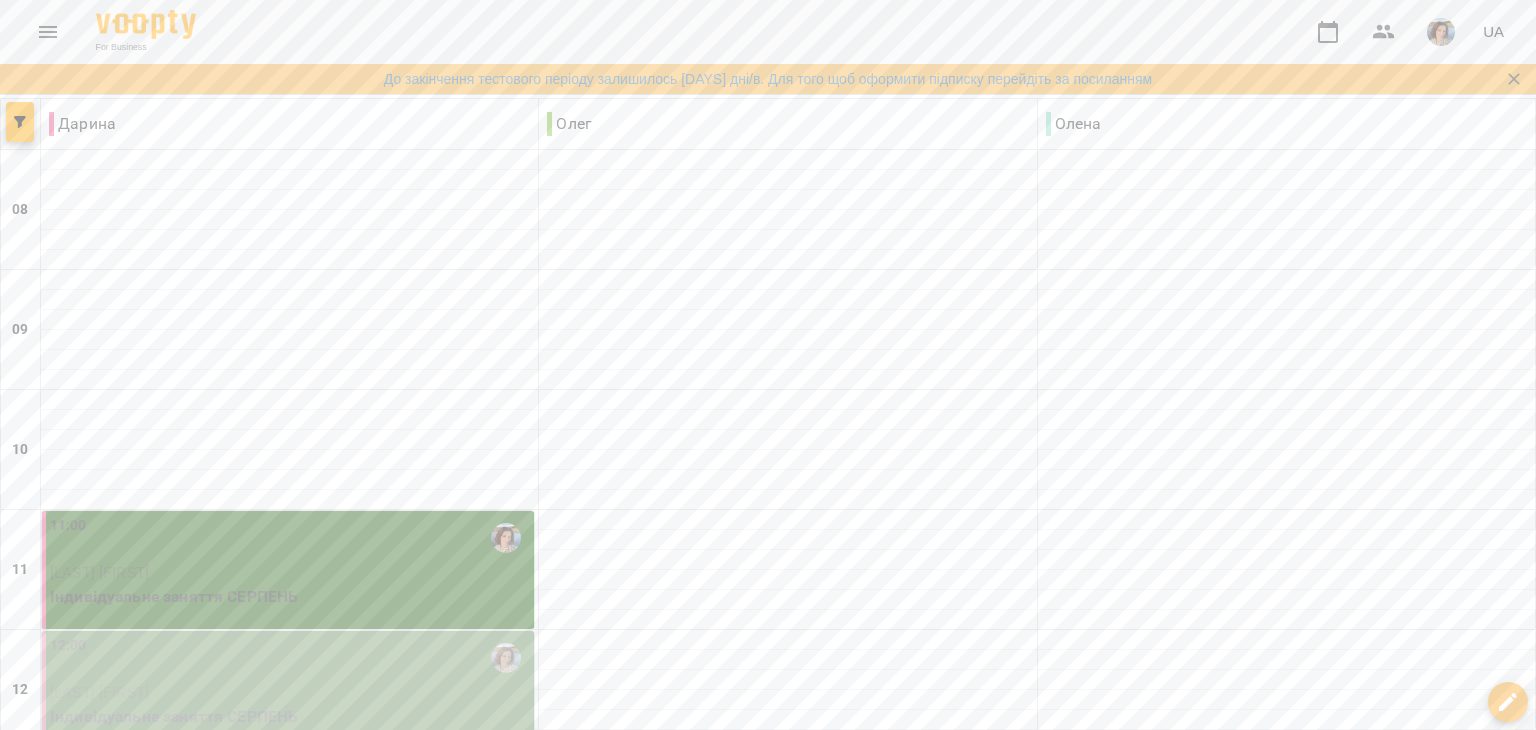click on "[LAST] [FIRST]" at bounding box center [289, 693] 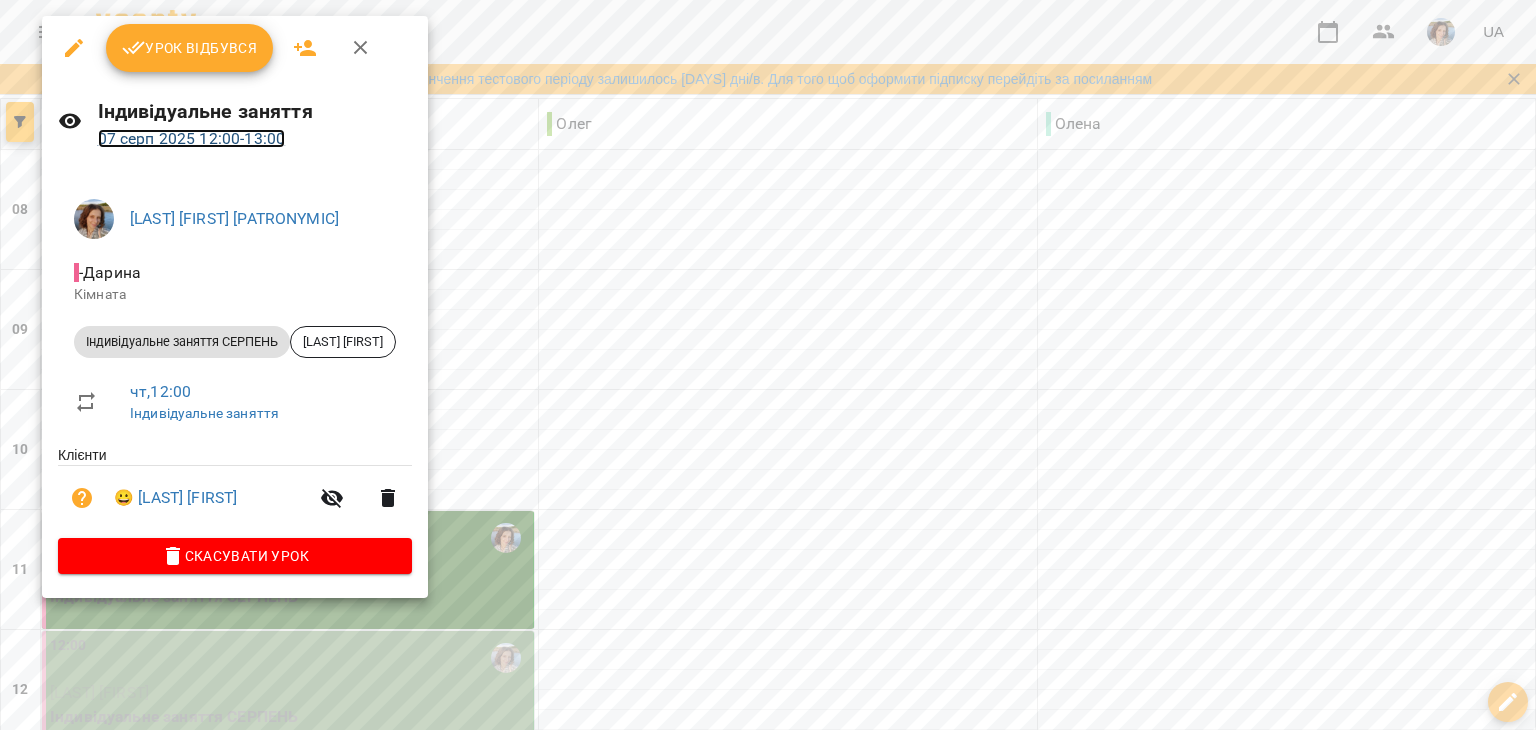click on "[DATE] [TIME]  -  [TIME]" at bounding box center [192, 138] 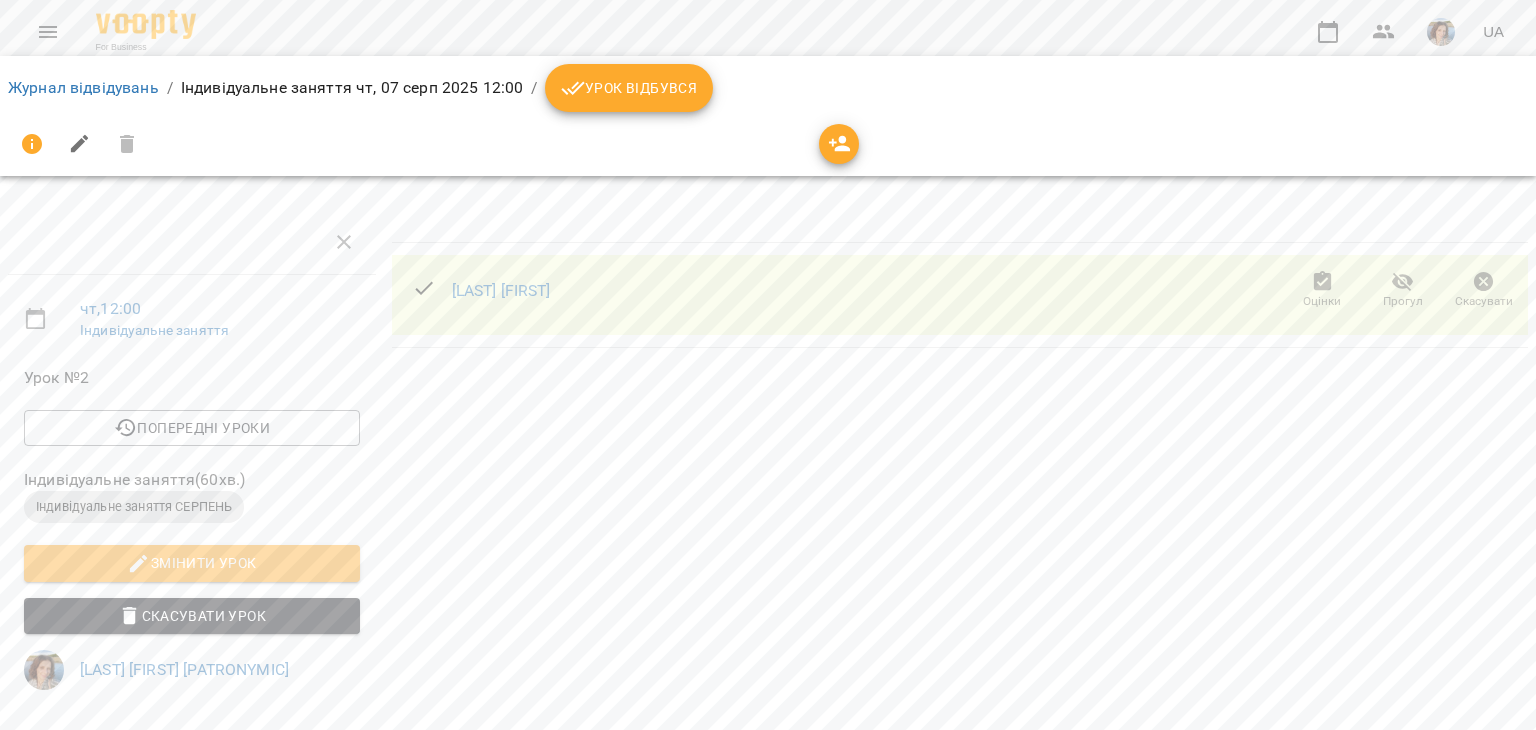 click 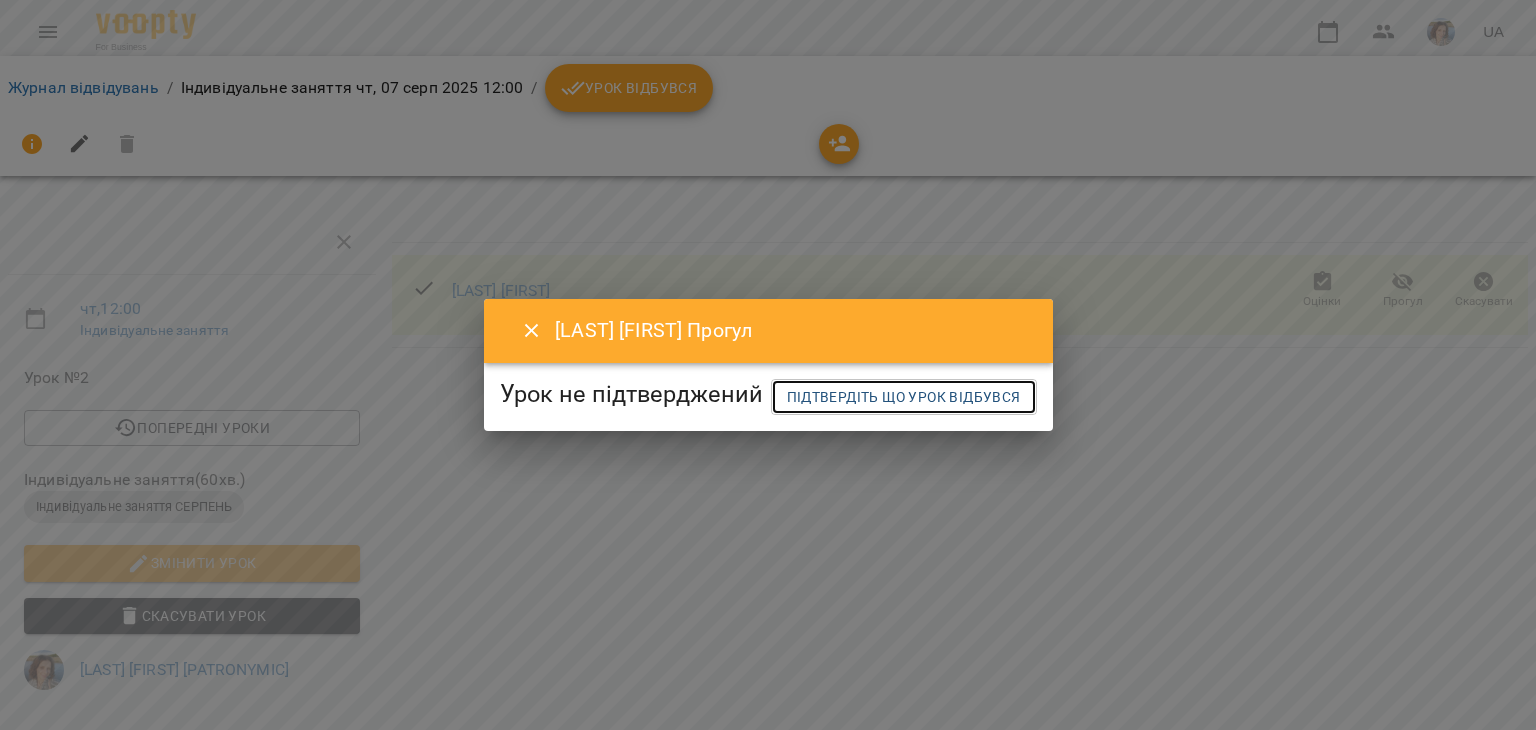 click on "Підтвердіть що урок відбувся" at bounding box center (904, 397) 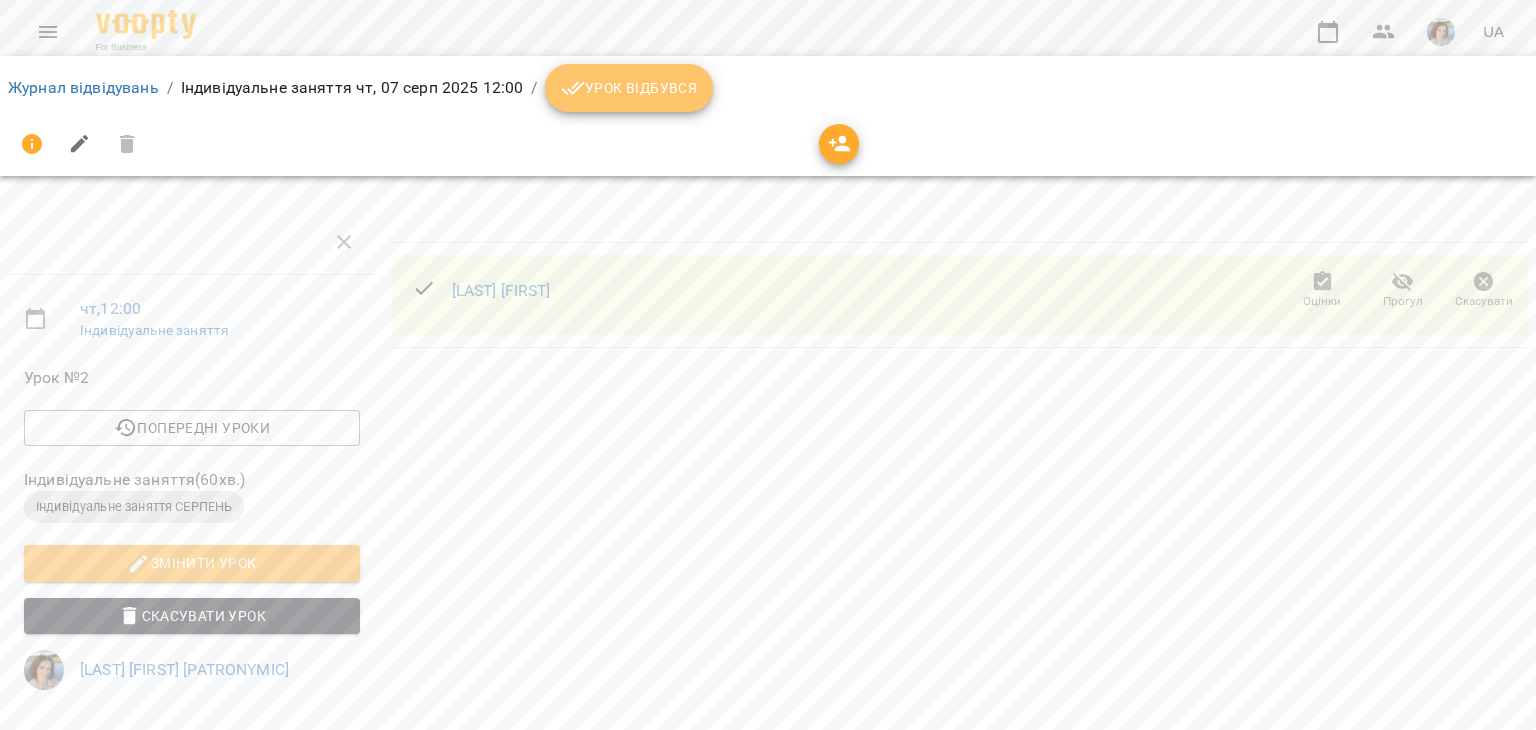 click on "Урок відбувся" at bounding box center (629, 88) 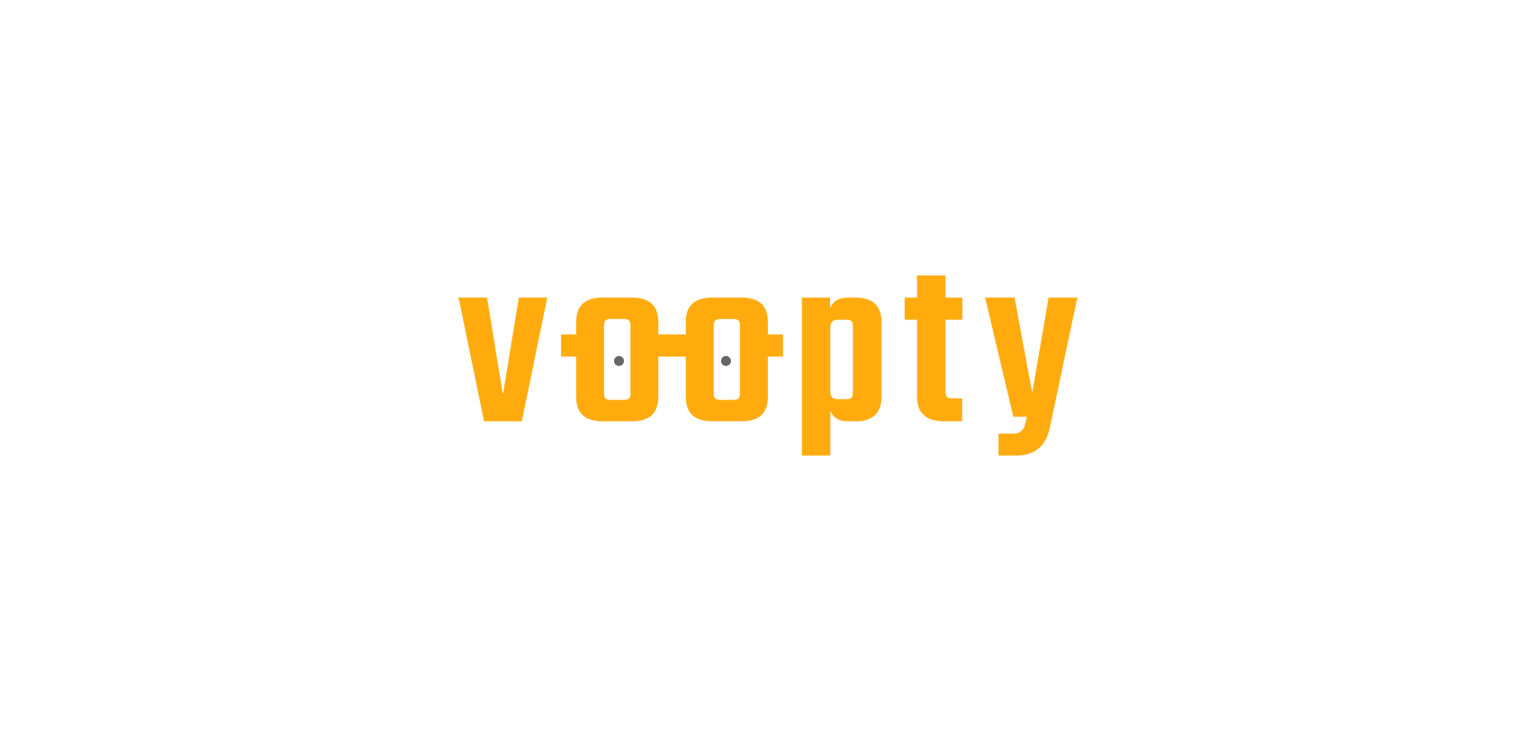 scroll, scrollTop: 0, scrollLeft: 0, axis: both 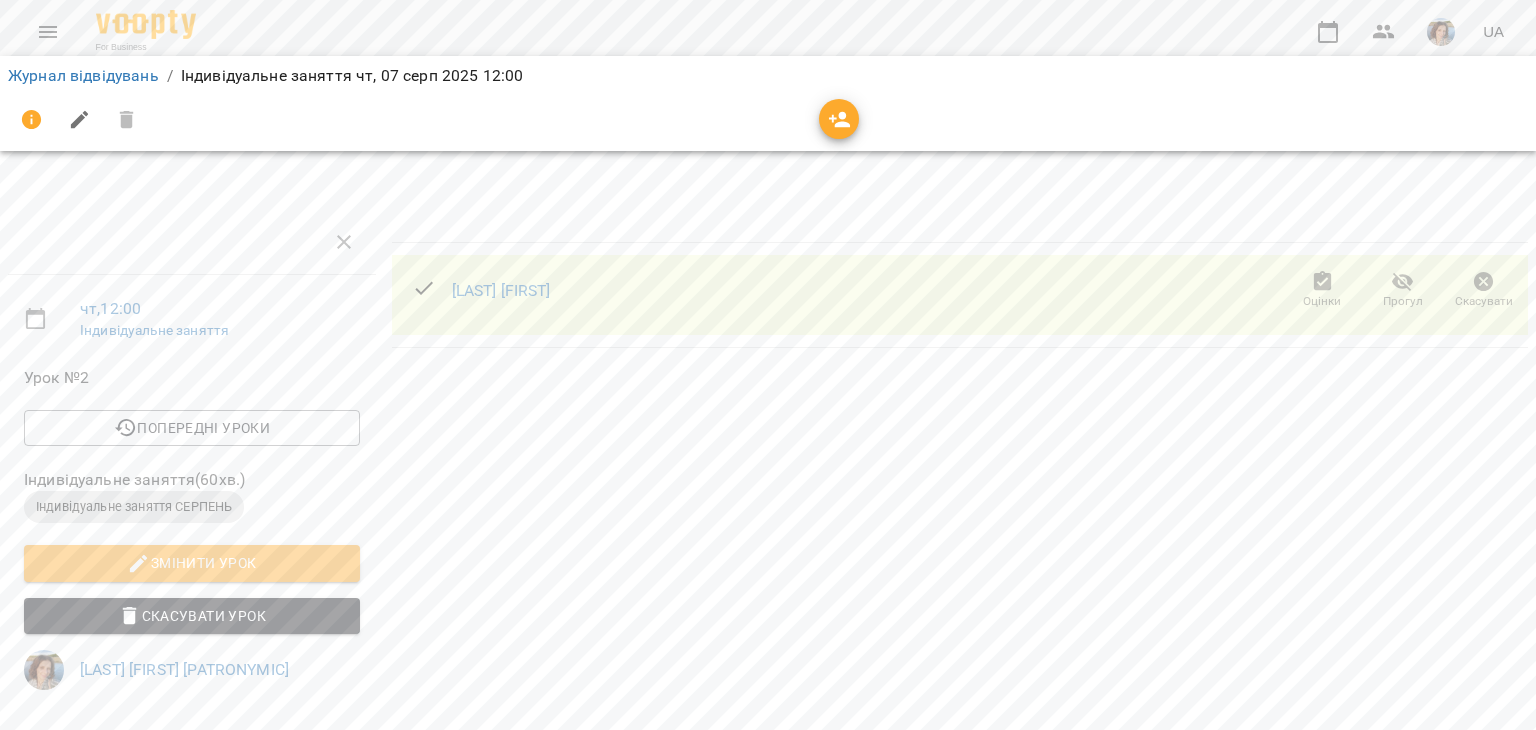 click 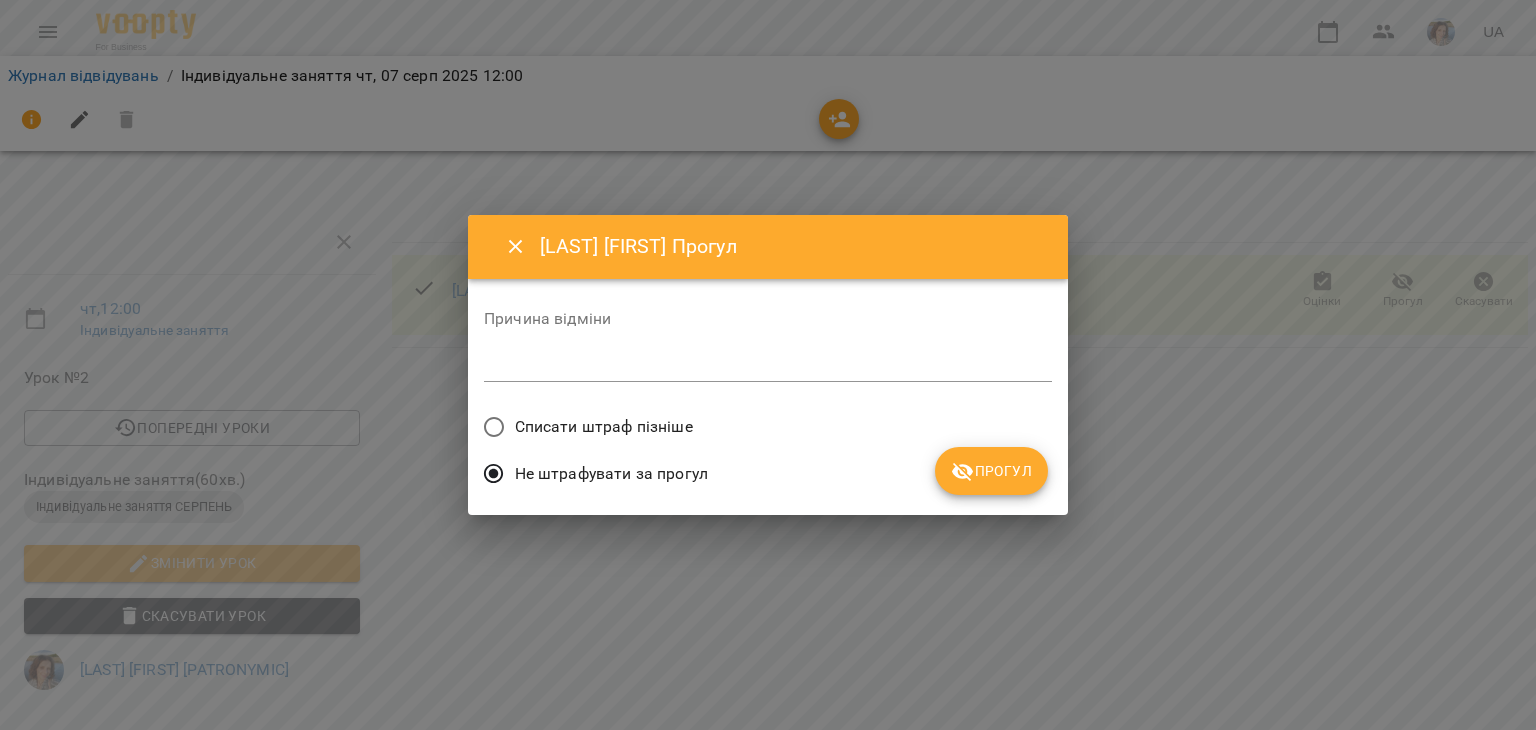 click on "Списати штраф пізніше" at bounding box center [604, 427] 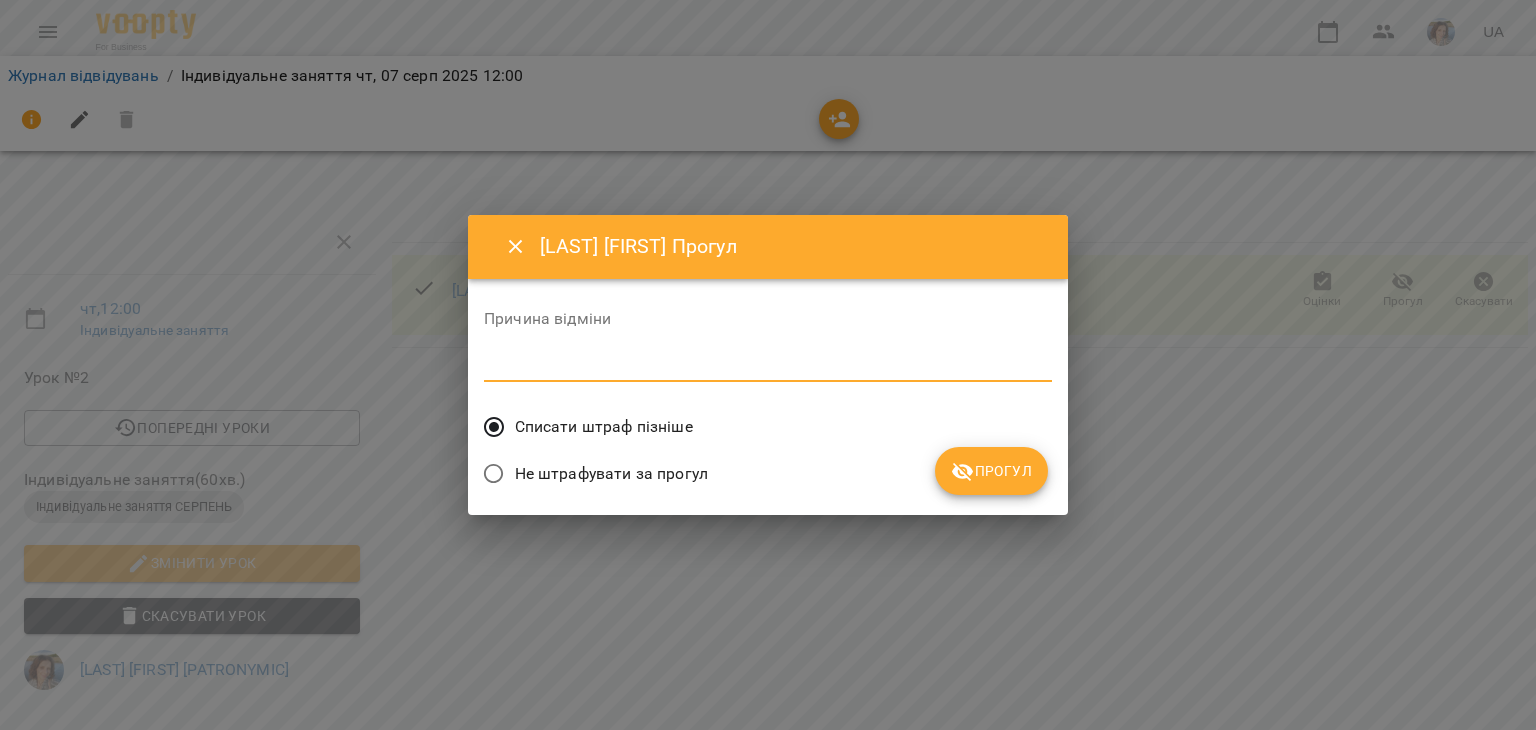 click at bounding box center (768, 365) 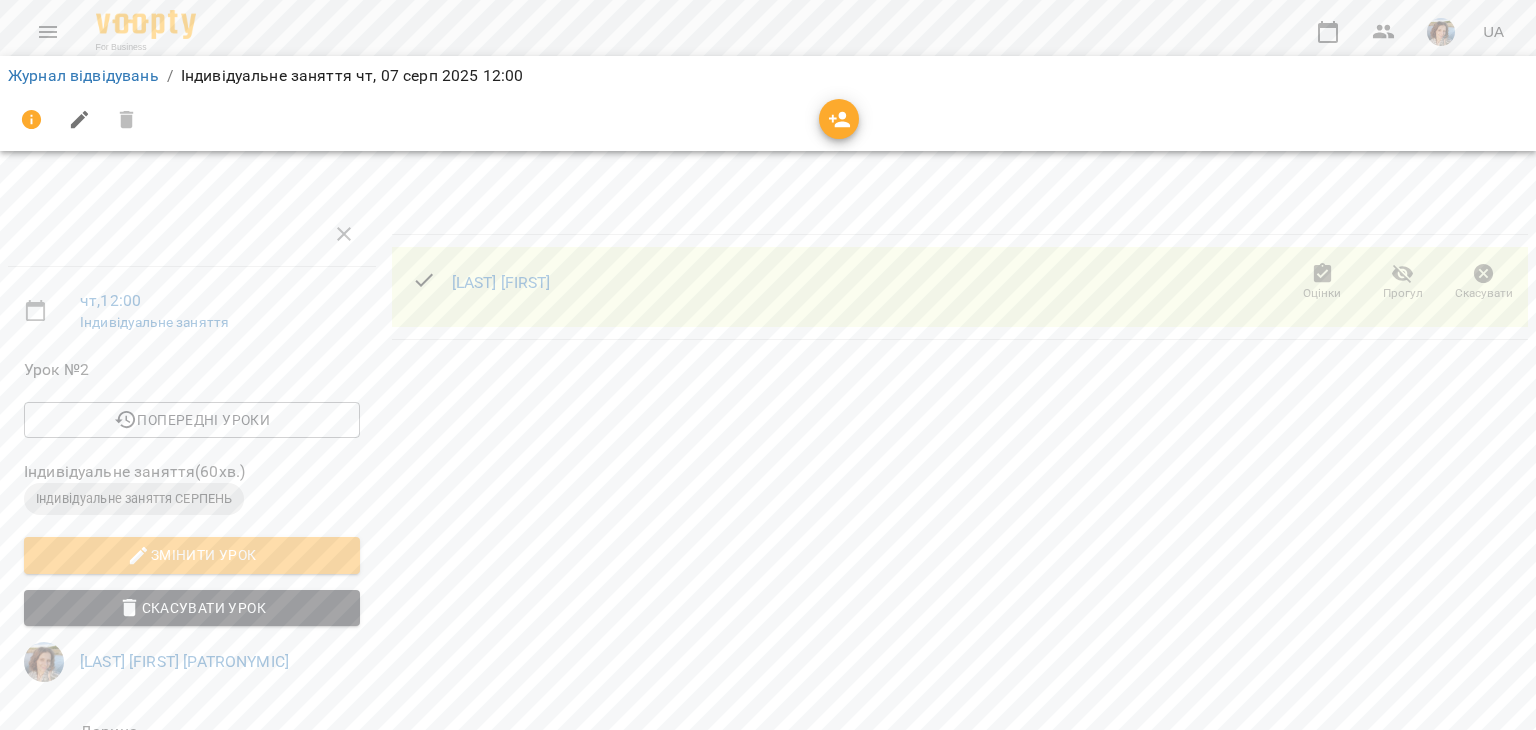 scroll, scrollTop: 0, scrollLeft: 0, axis: both 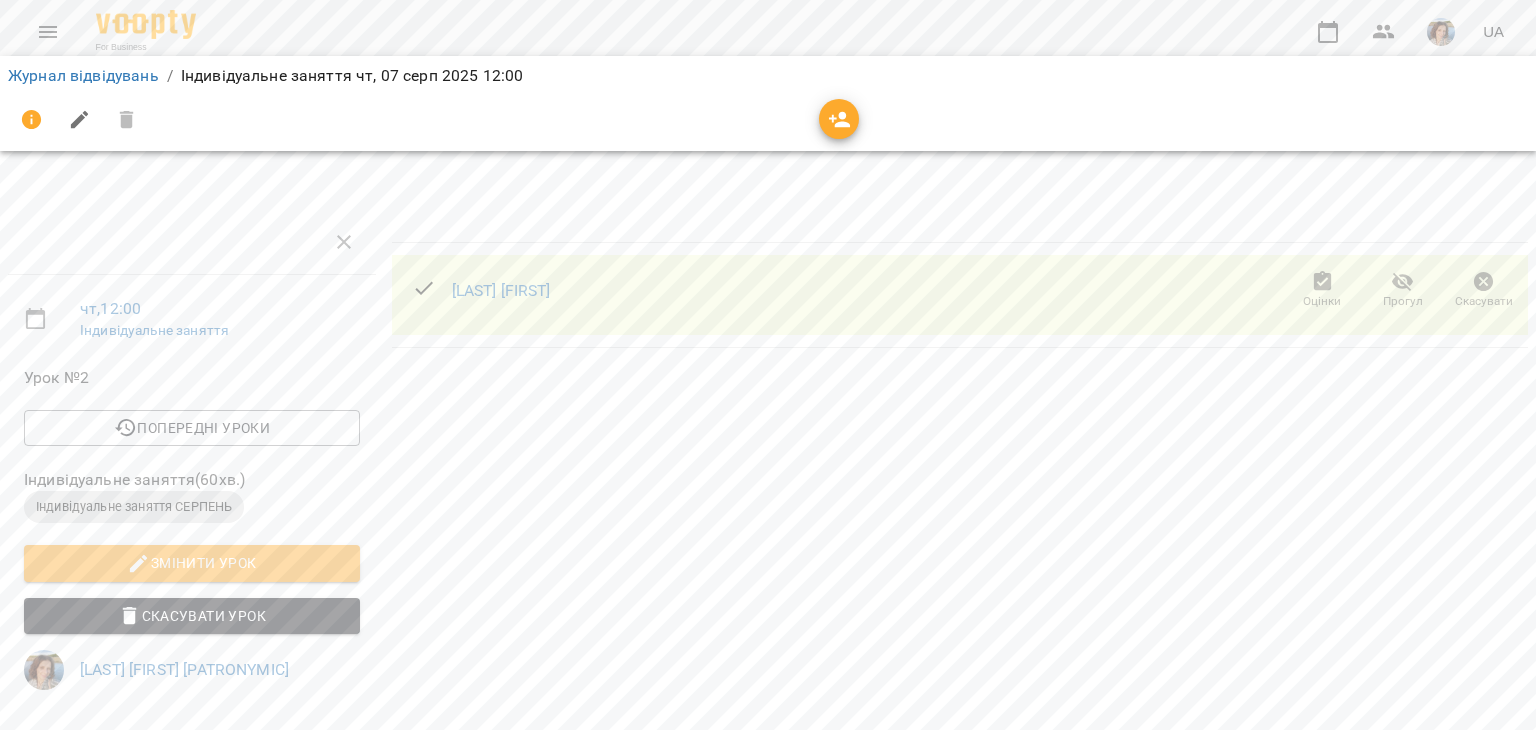 click on "Прогул" at bounding box center (1403, 301) 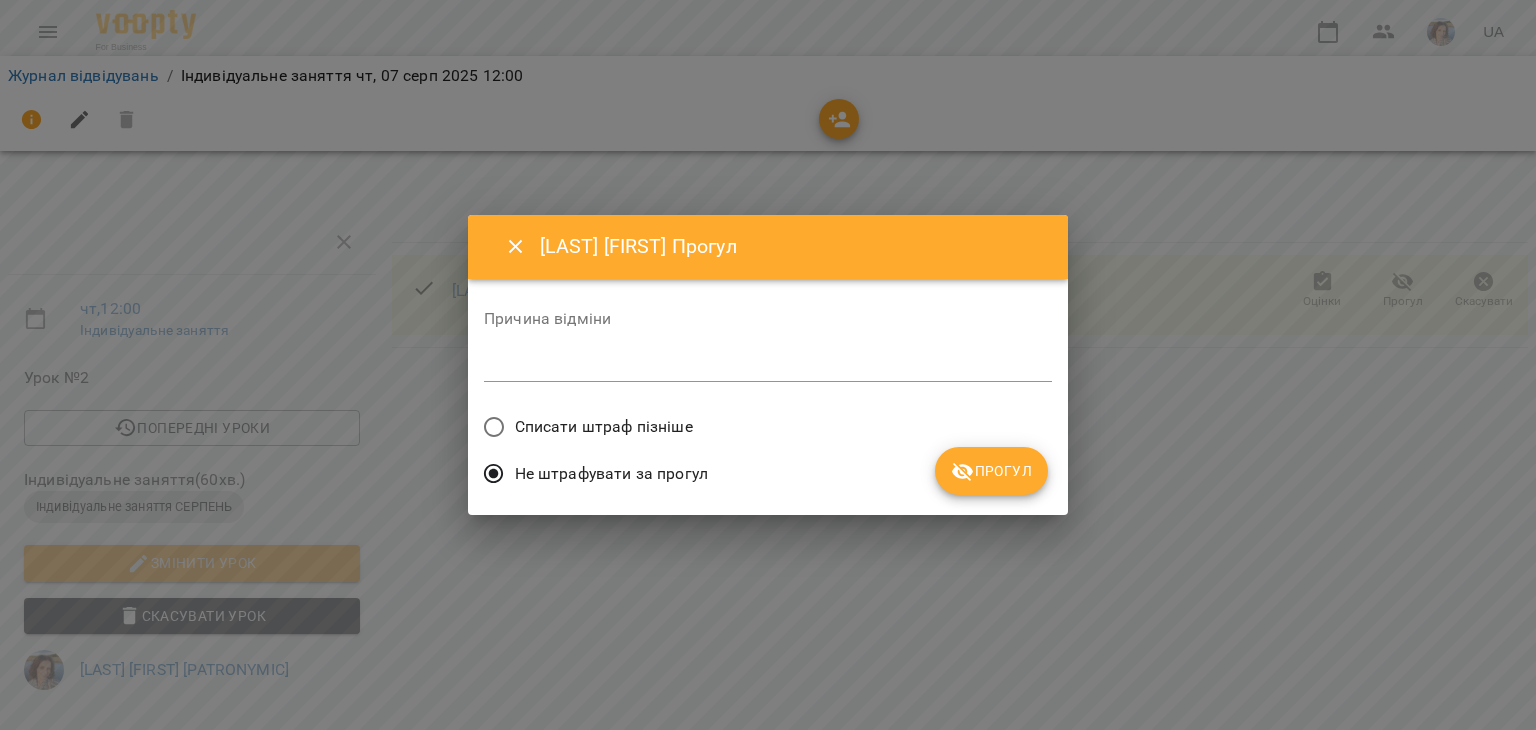 click on "Списати штраф пізніше" at bounding box center [604, 427] 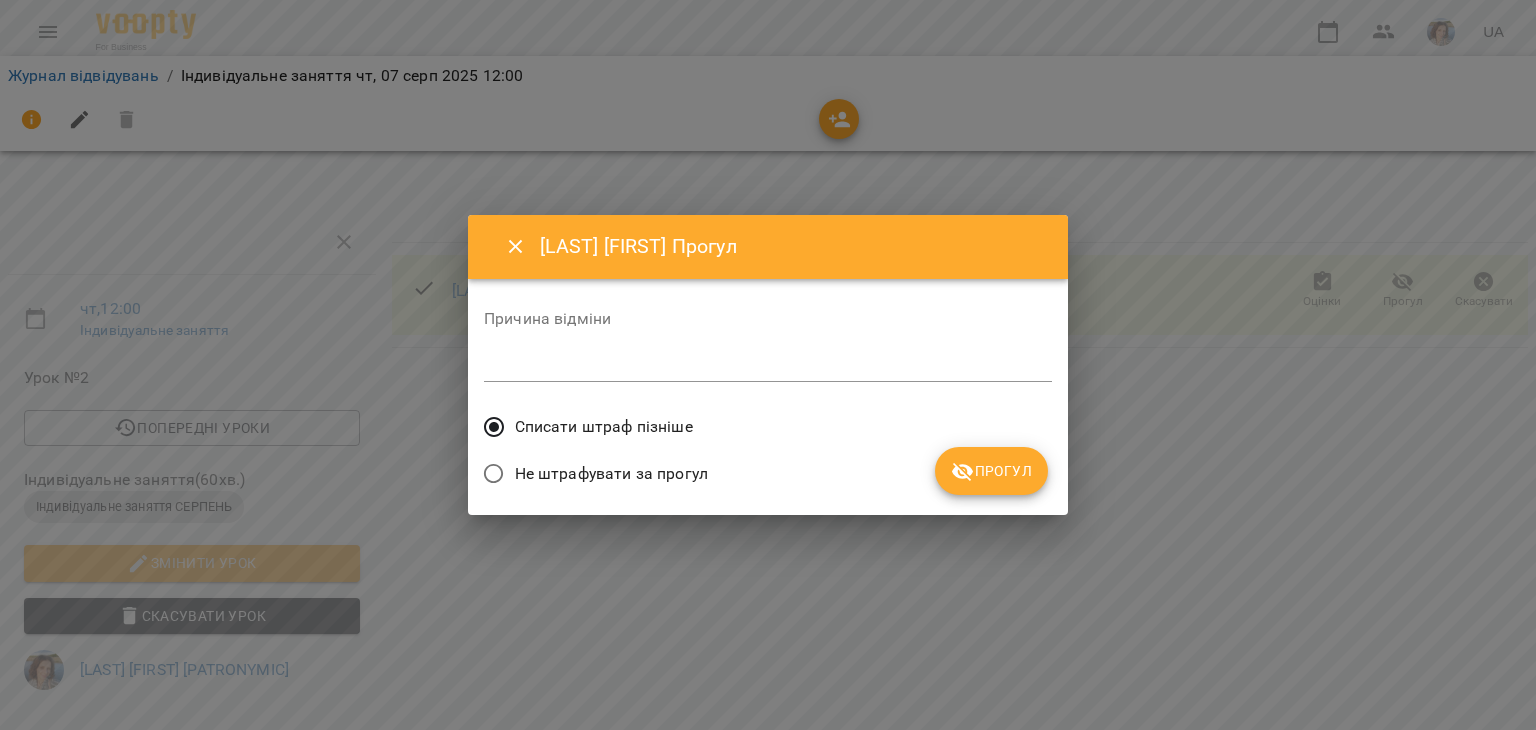 click on "Причина відміни *" at bounding box center (768, 351) 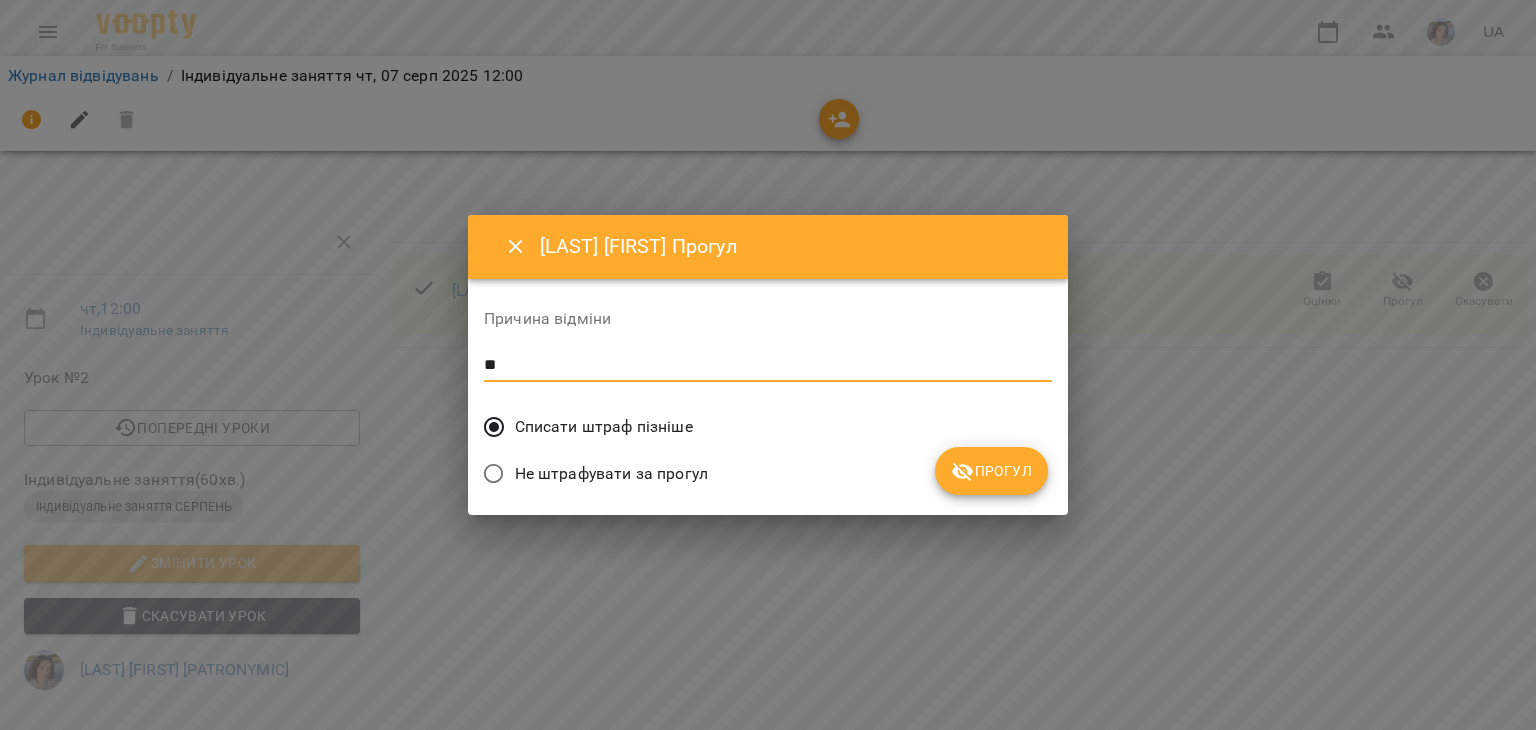 type on "*" 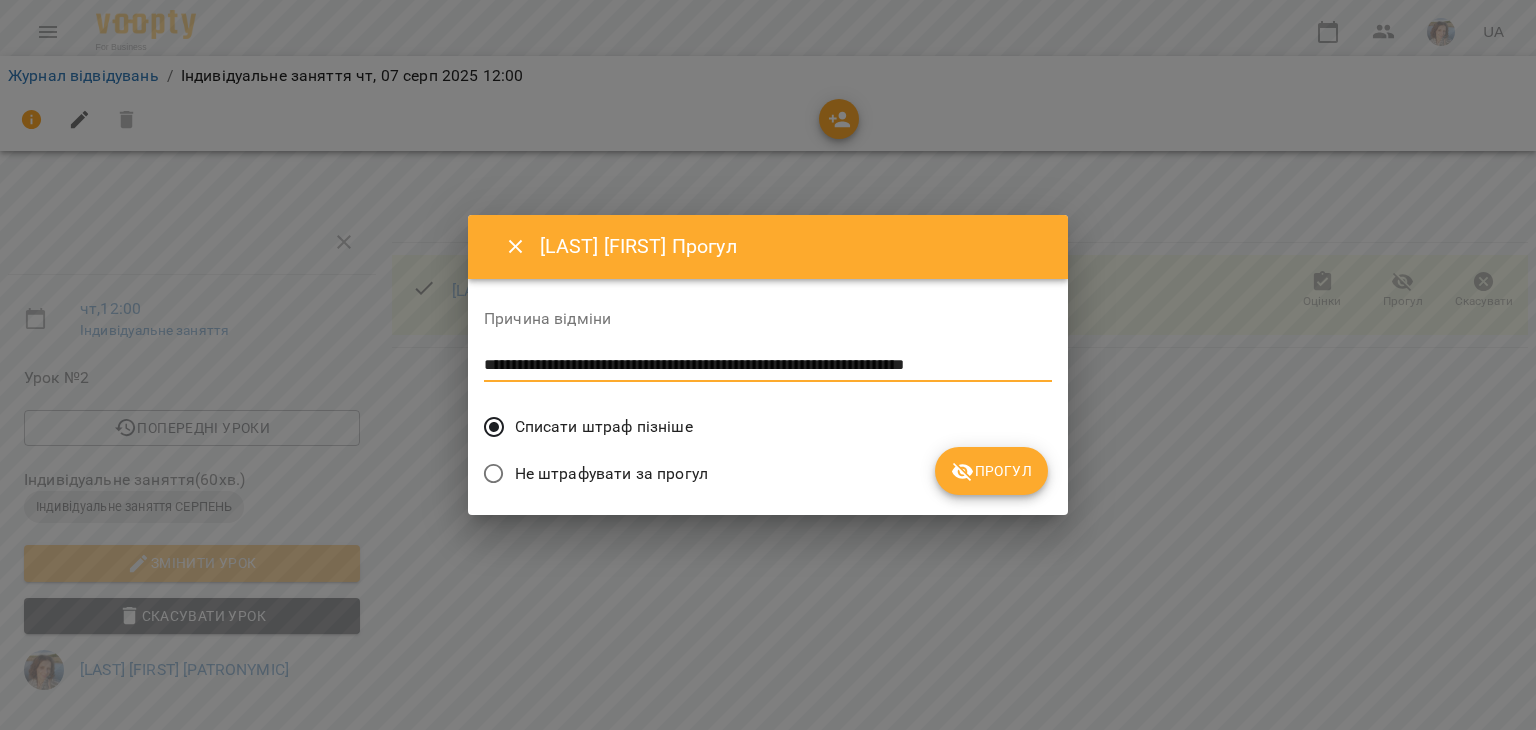 type on "**********" 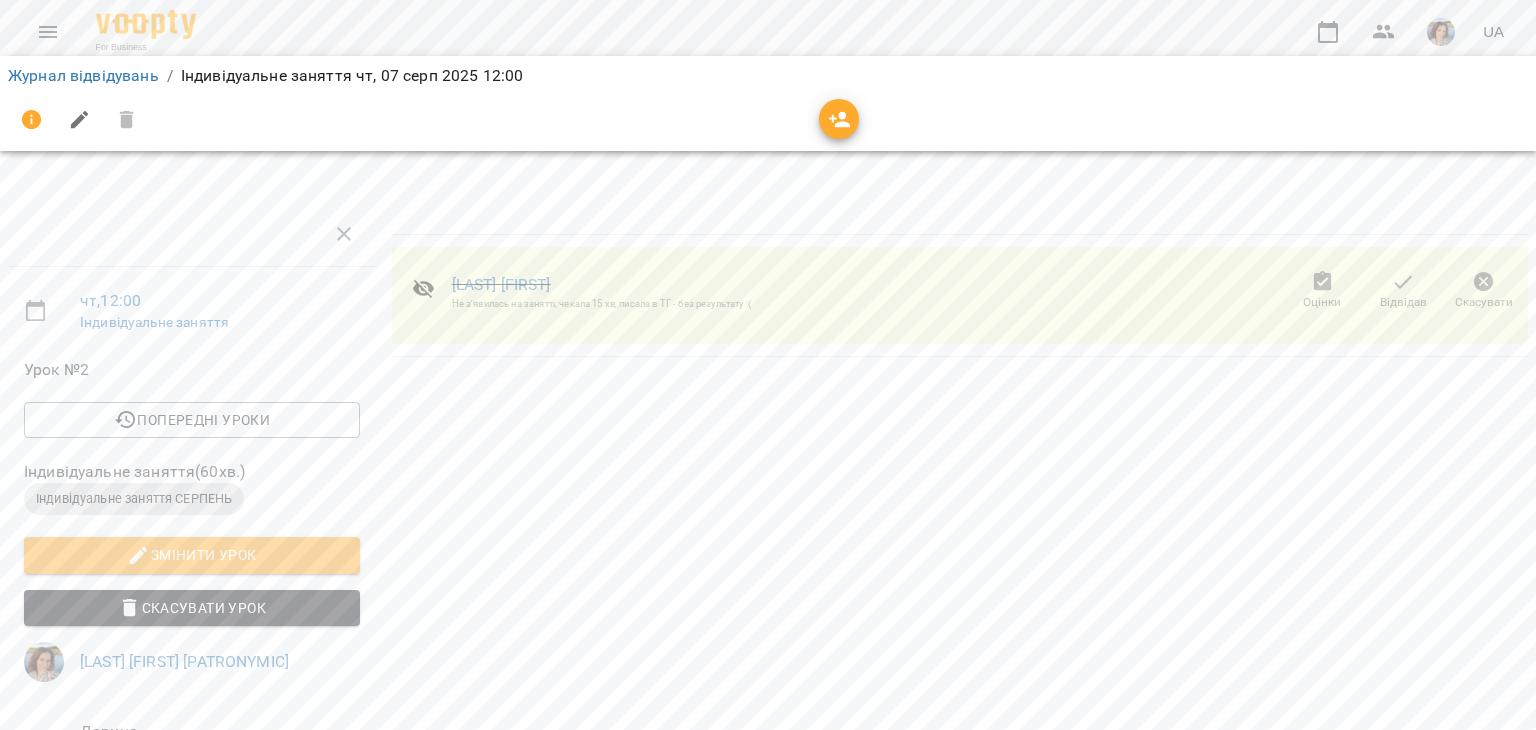 scroll, scrollTop: 100, scrollLeft: 0, axis: vertical 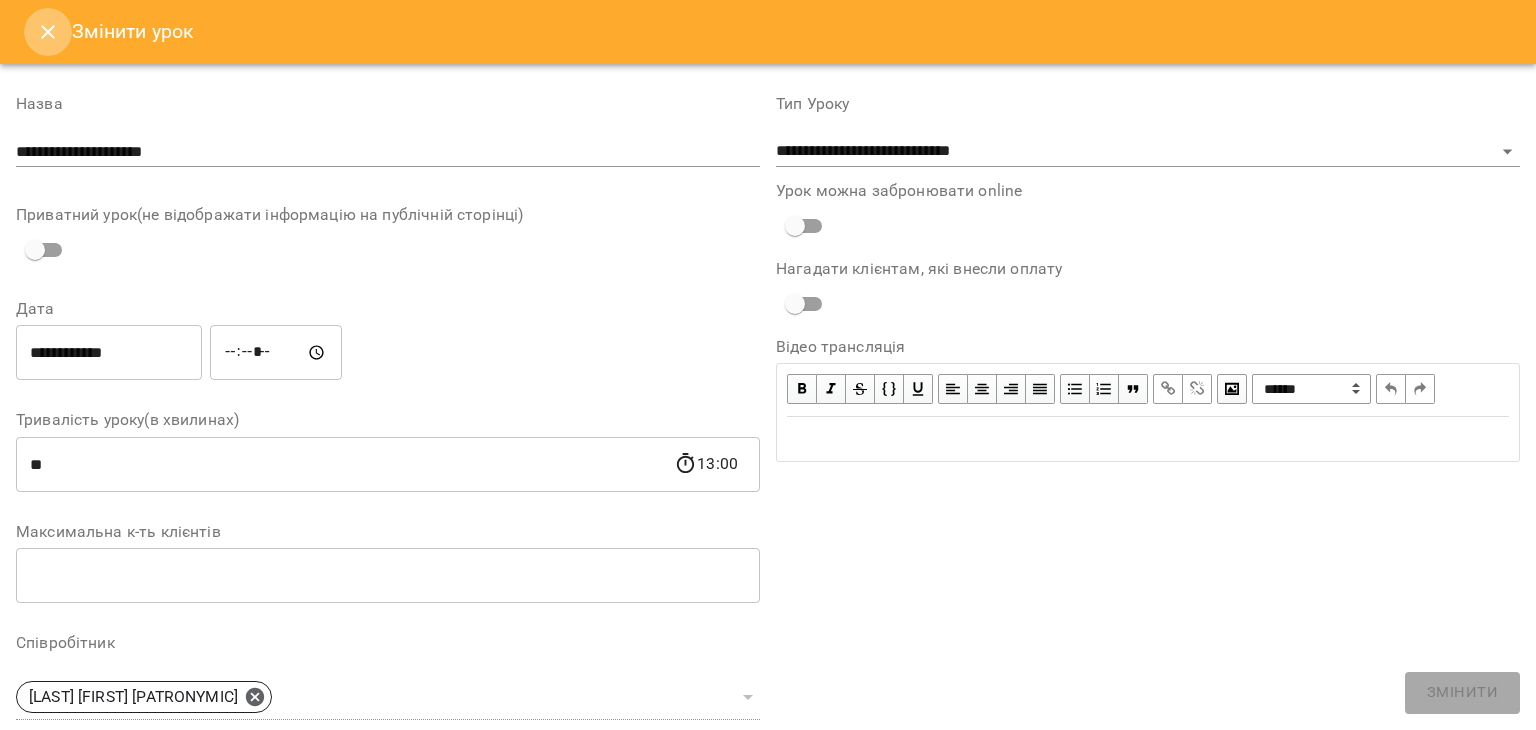 click 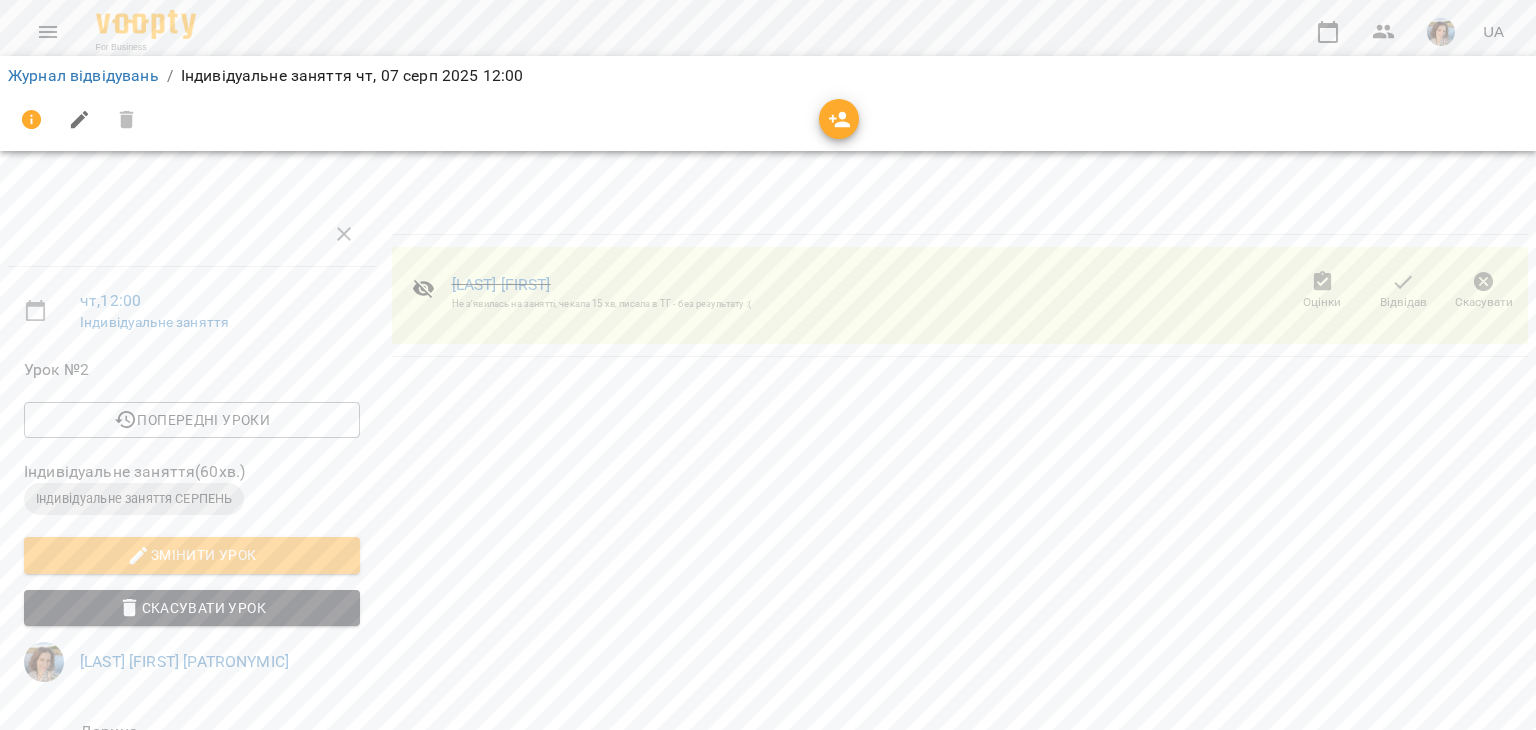 scroll, scrollTop: 0, scrollLeft: 0, axis: both 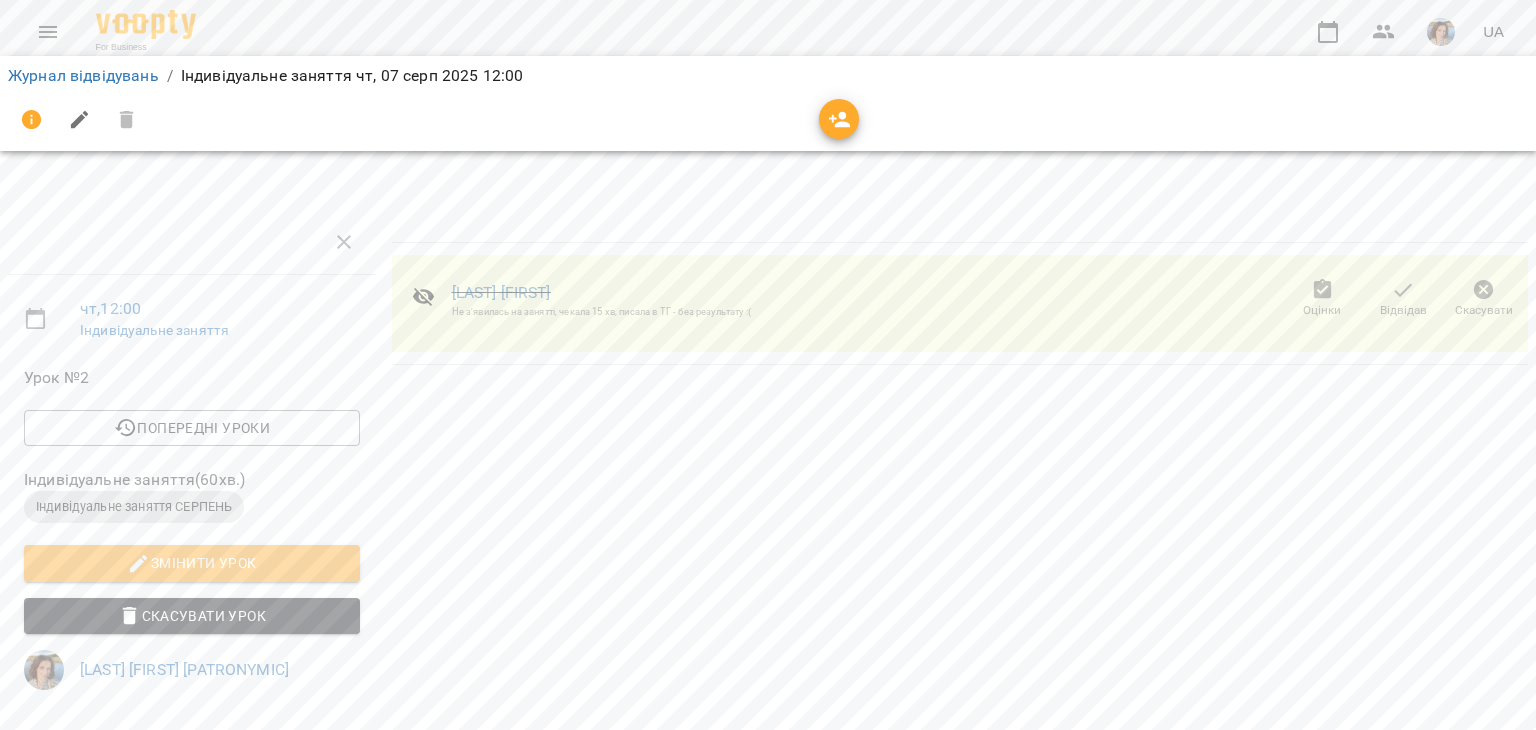 click 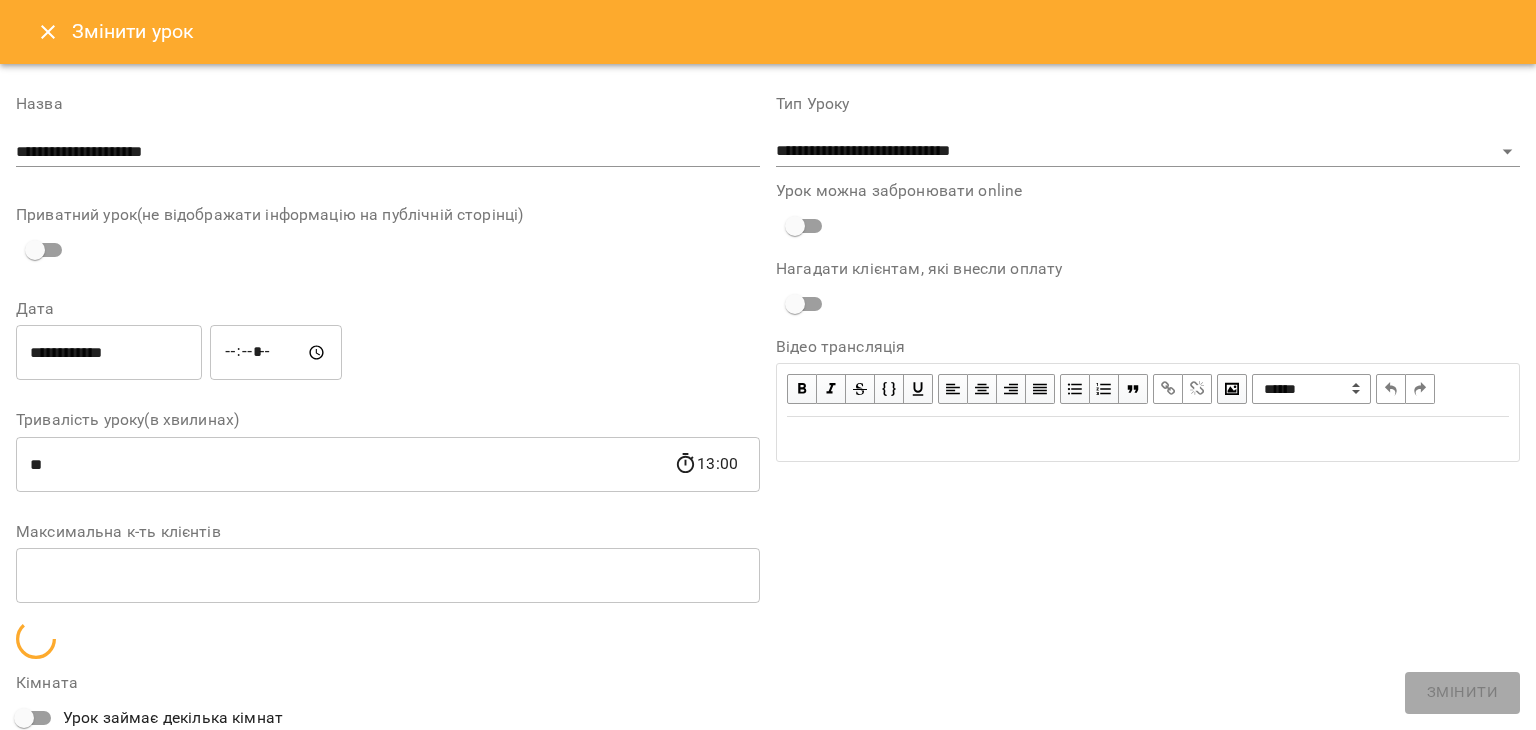 click 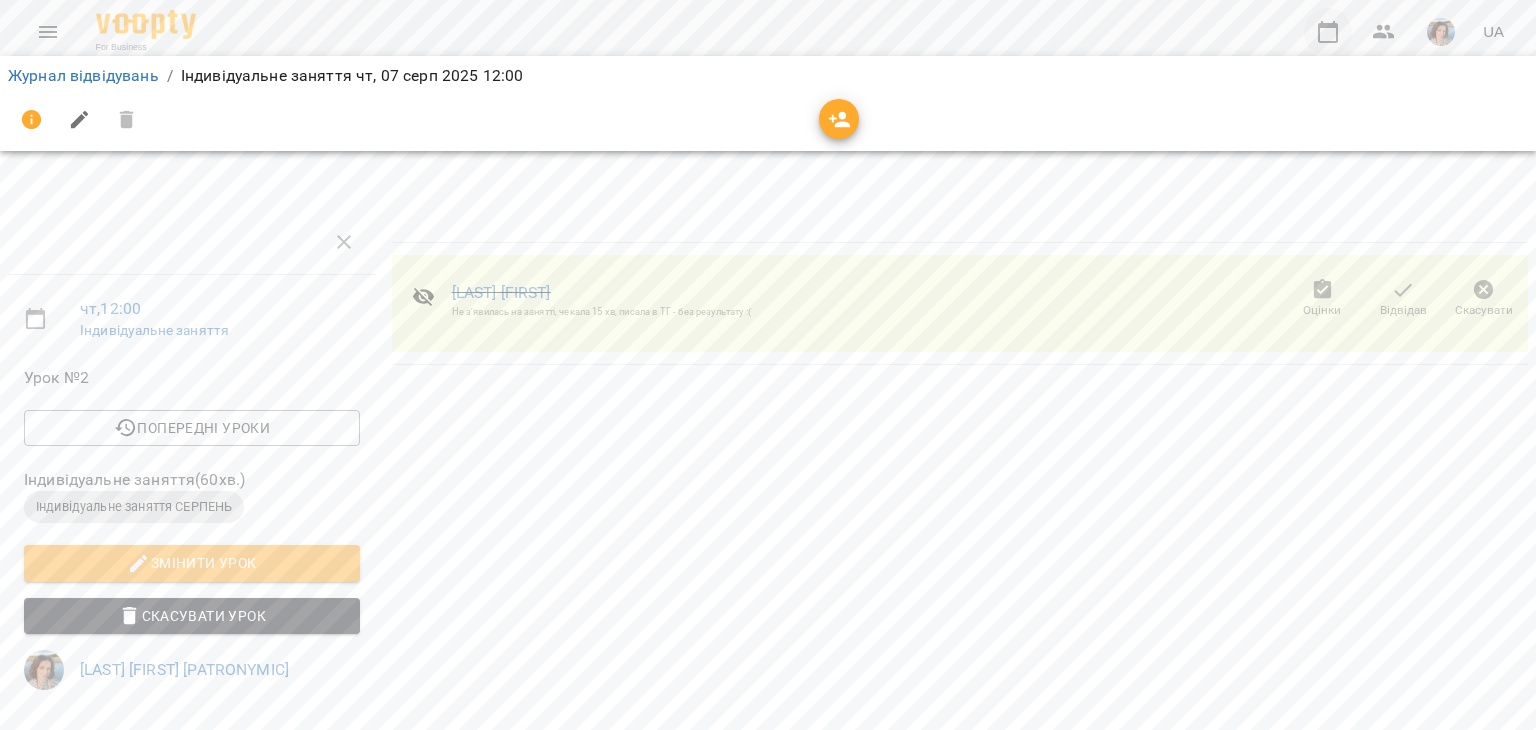 click 